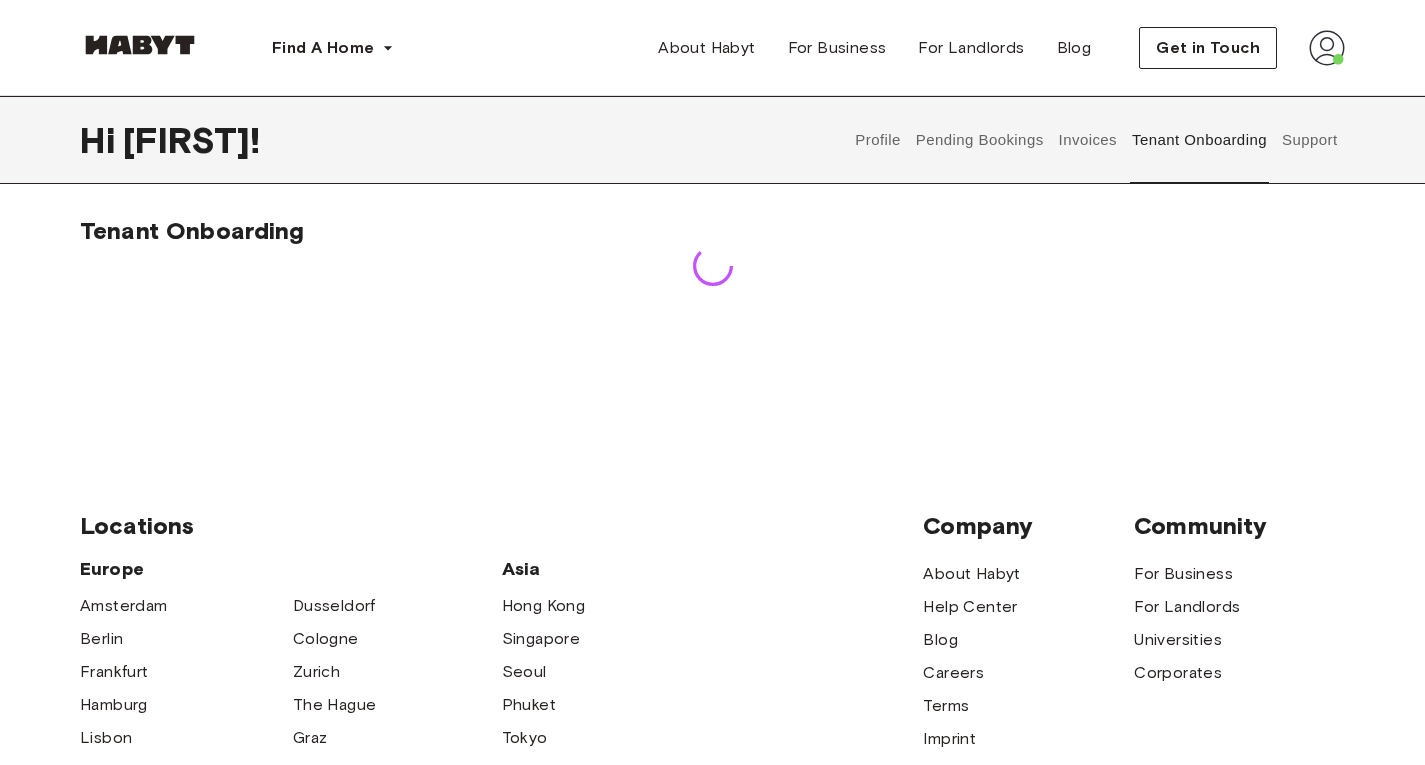 scroll, scrollTop: 0, scrollLeft: 0, axis: both 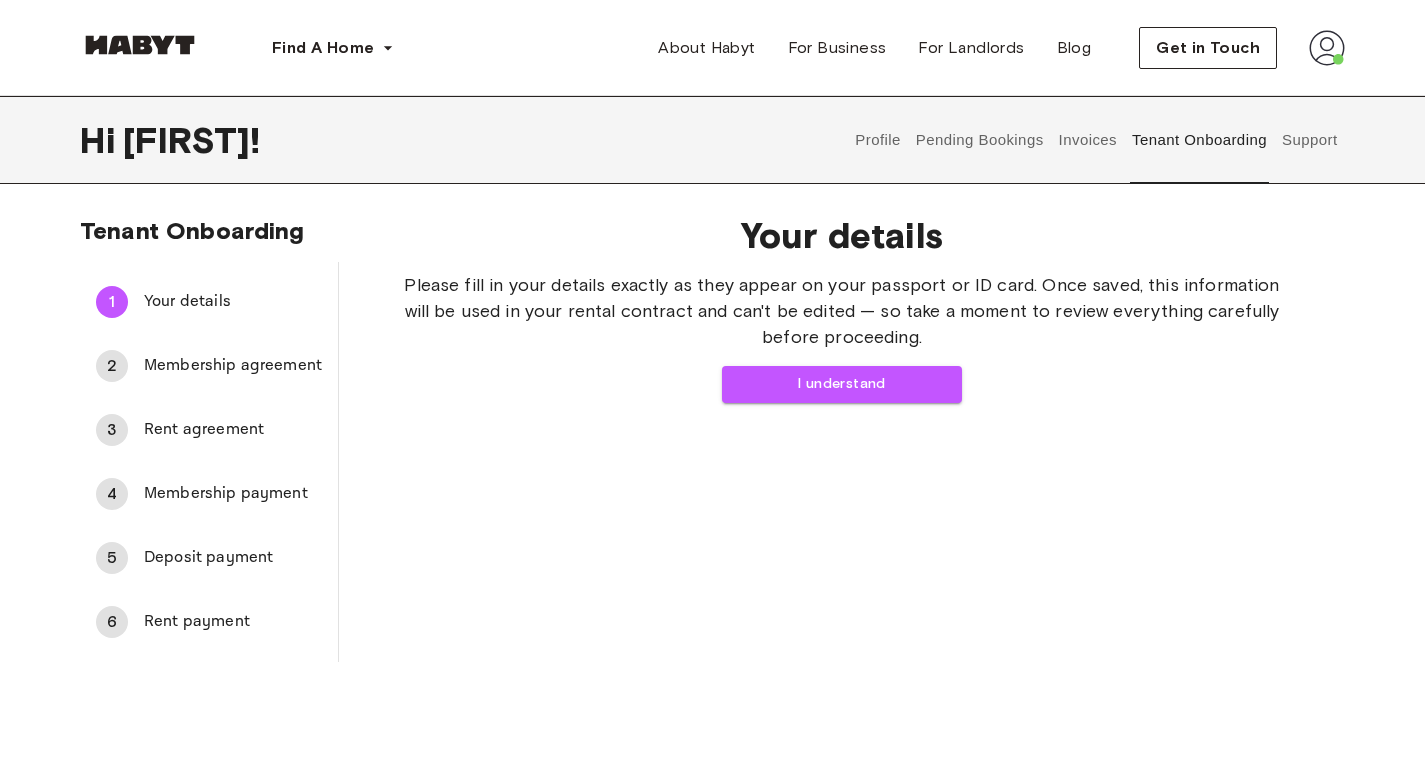 click on "Rent agreement" at bounding box center (233, 430) 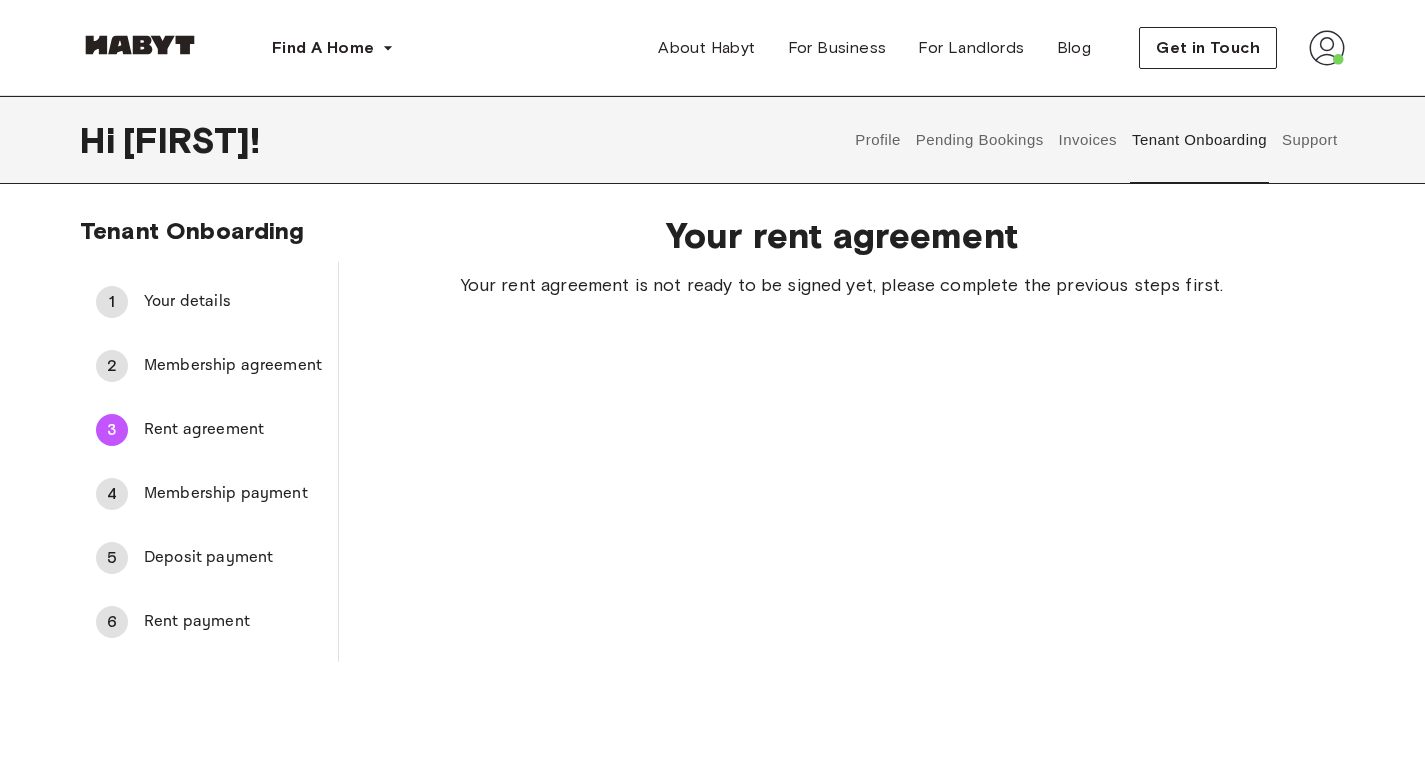 click on "Membership agreement" at bounding box center [233, 366] 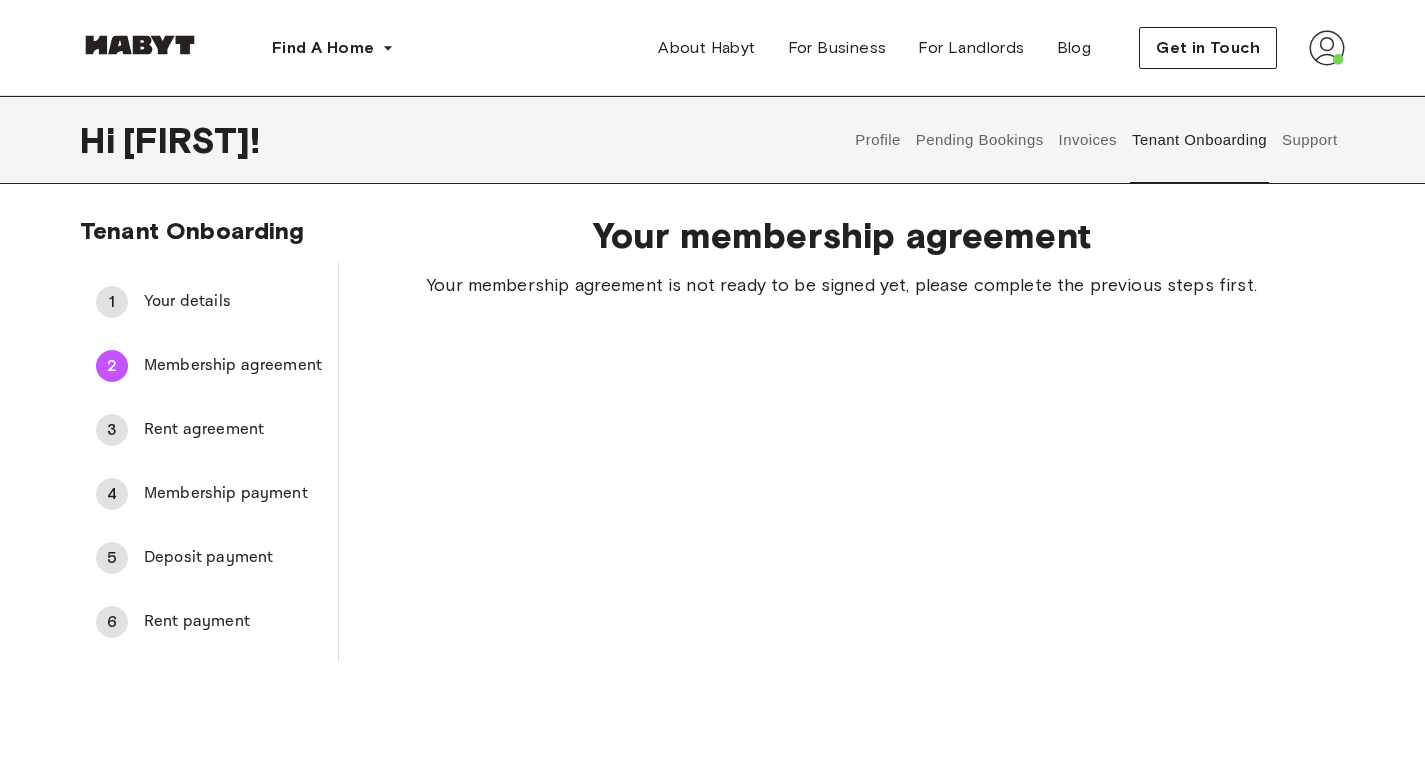 click on "Membership payment" at bounding box center [233, 494] 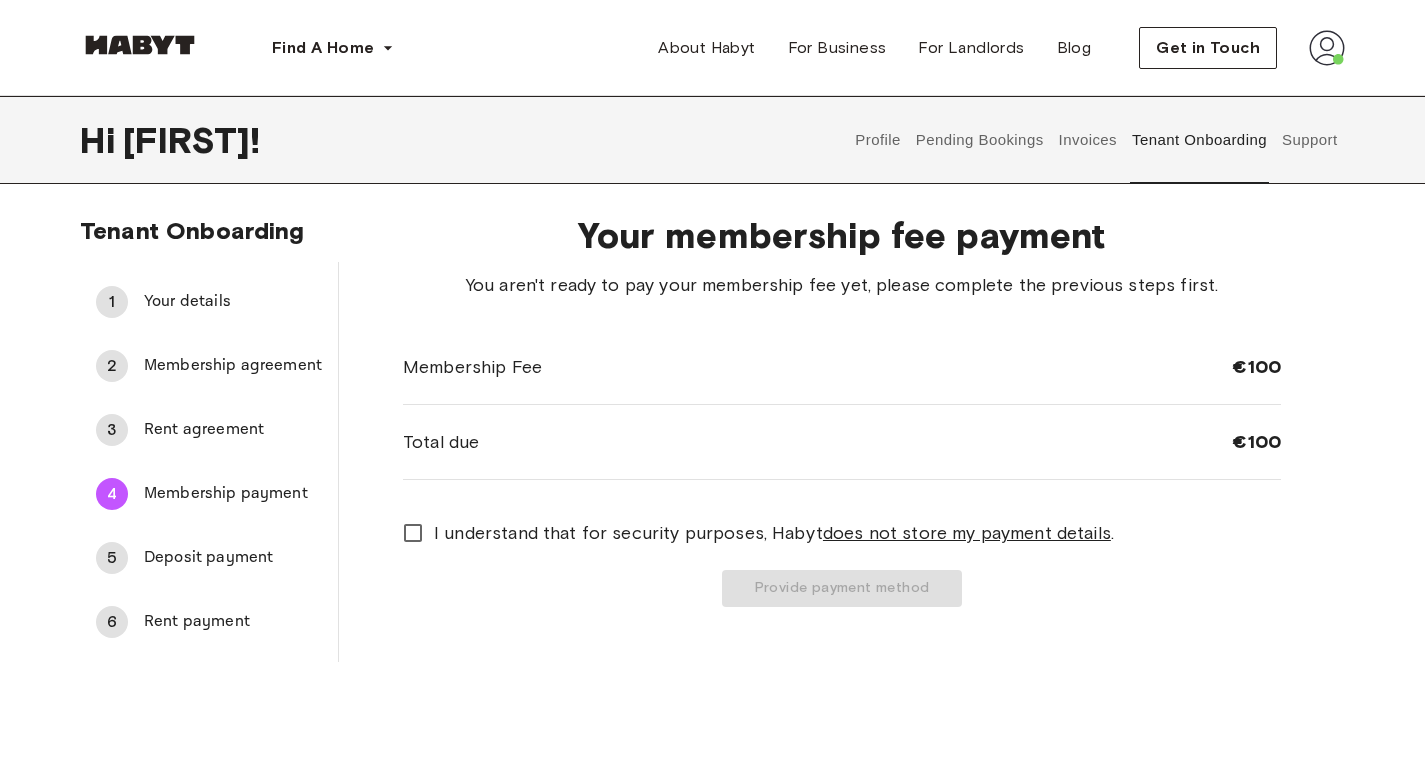 click on "Deposit payment" at bounding box center [233, 558] 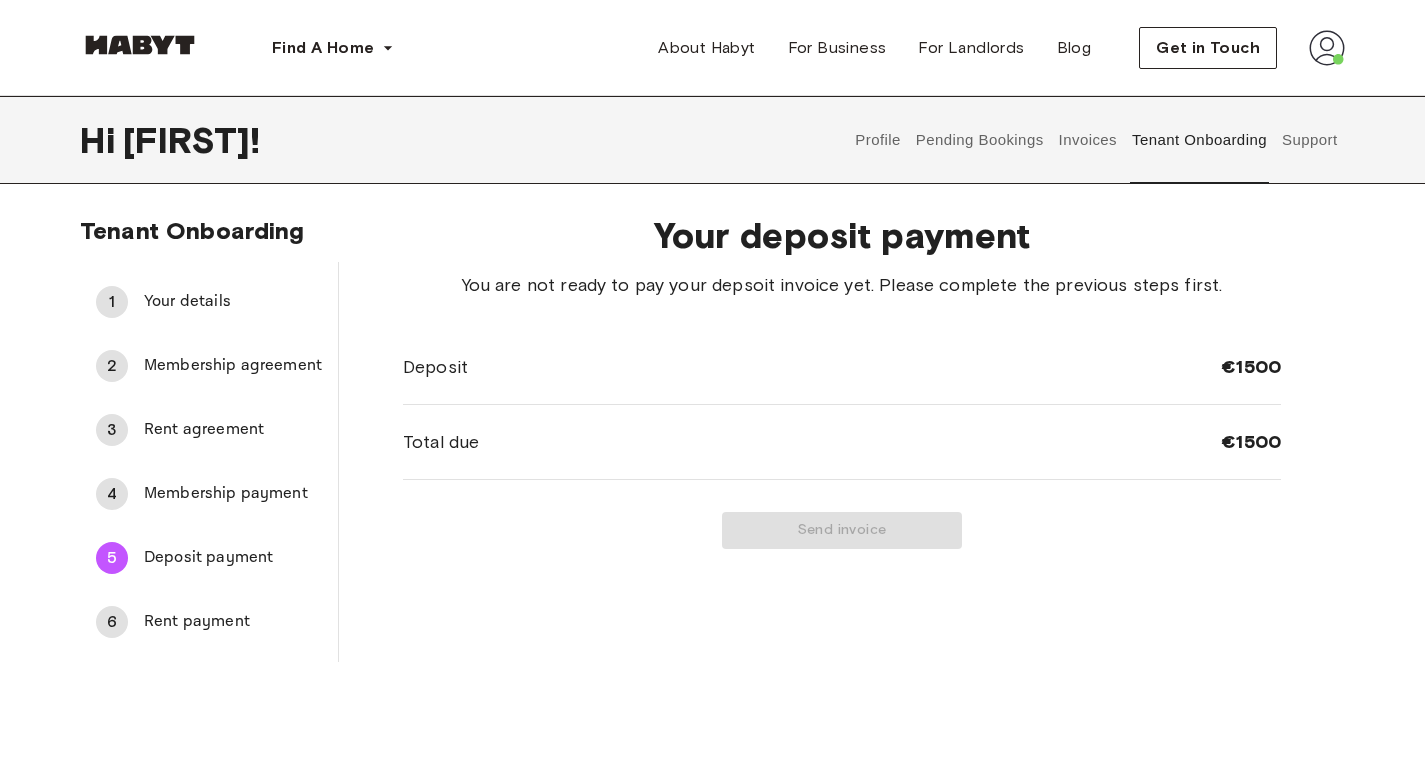 click on "4 Membership payment" at bounding box center [209, 494] 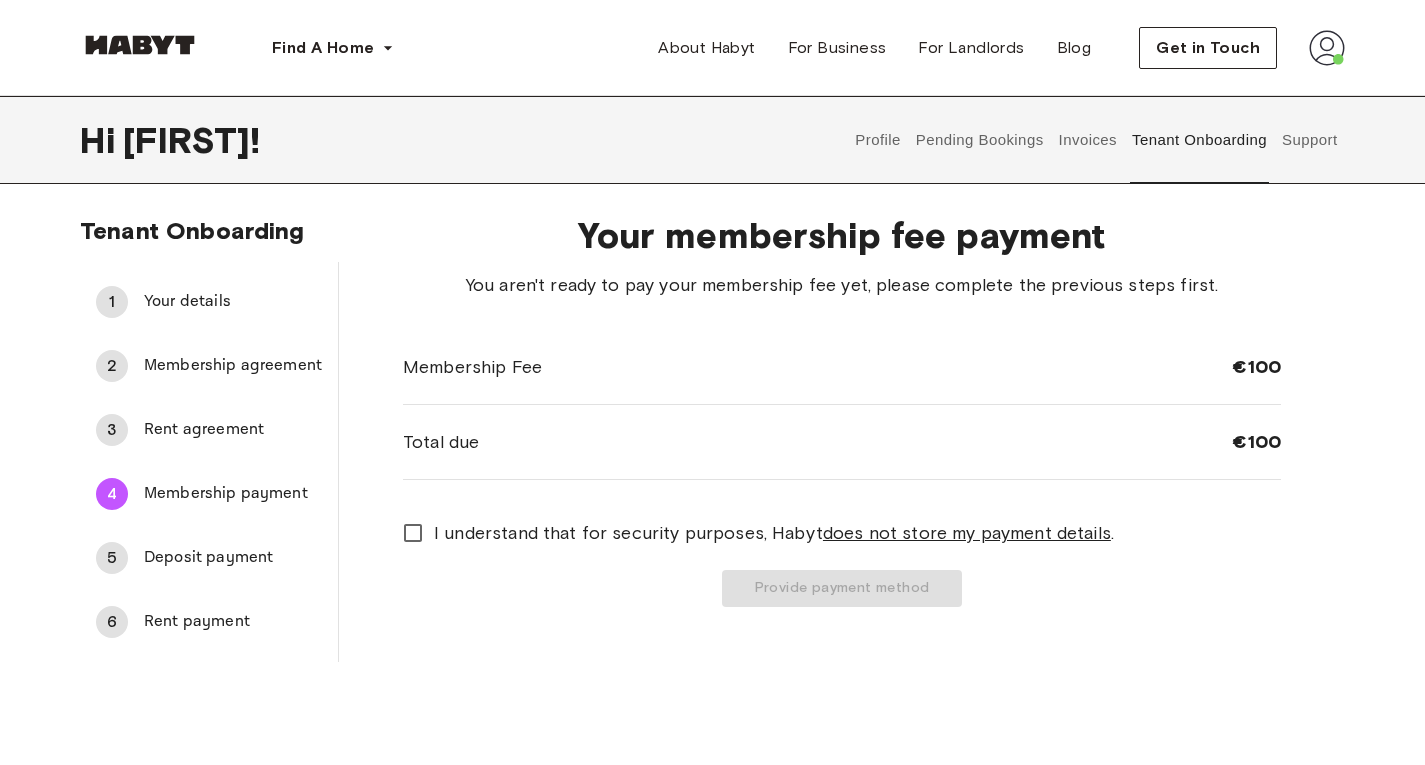 click on "3 Rent agreement" at bounding box center [209, 430] 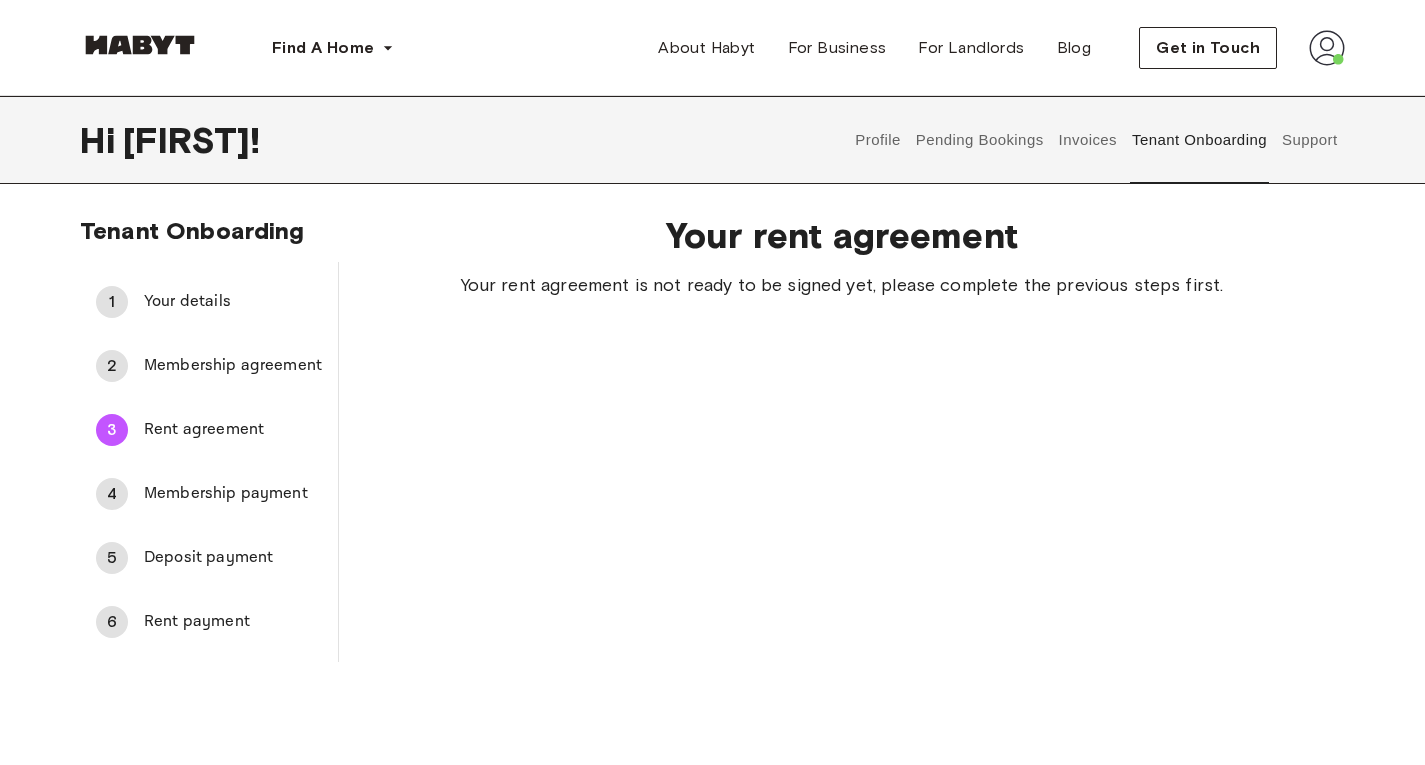 click on "Membership payment" at bounding box center [233, 494] 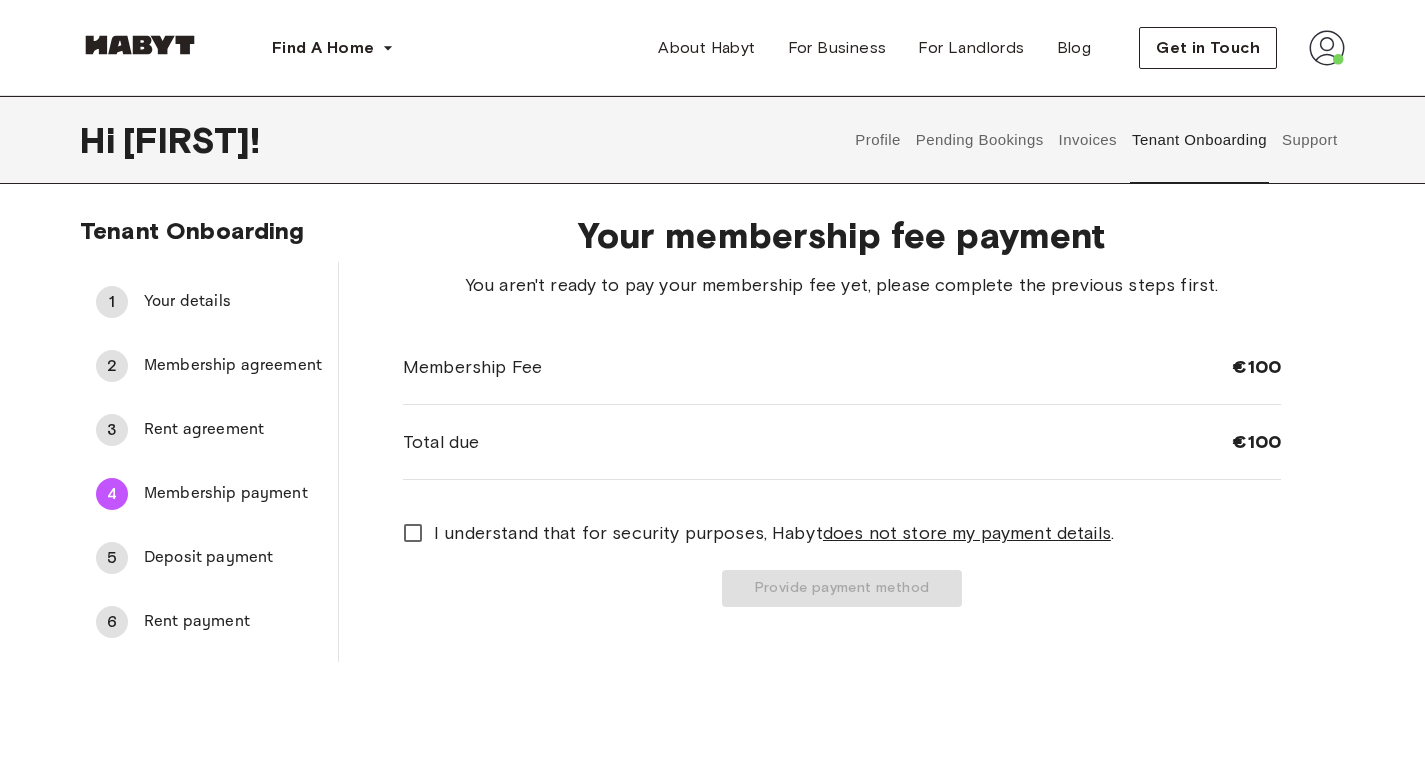 click on "Rent agreement" at bounding box center [233, 430] 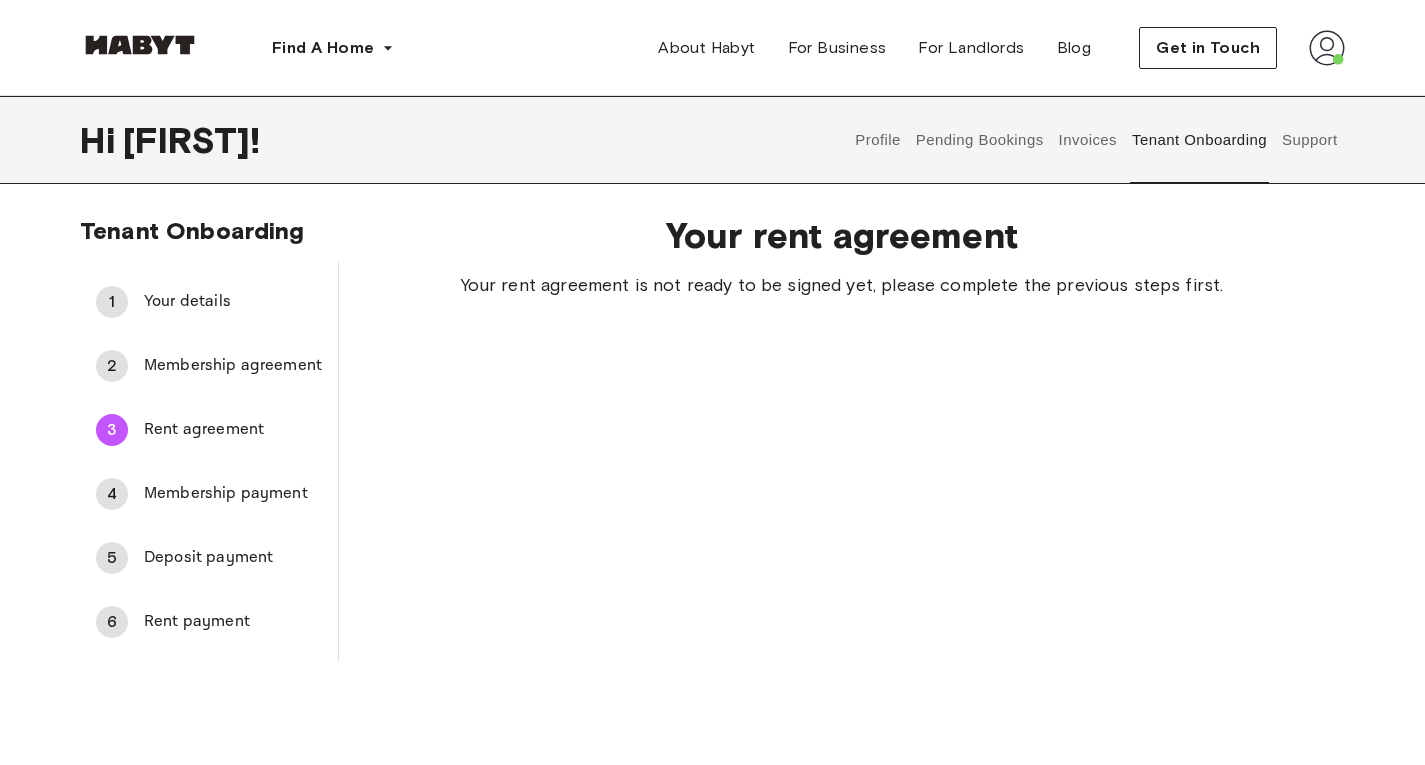 click on "Membership agreement" at bounding box center [233, 366] 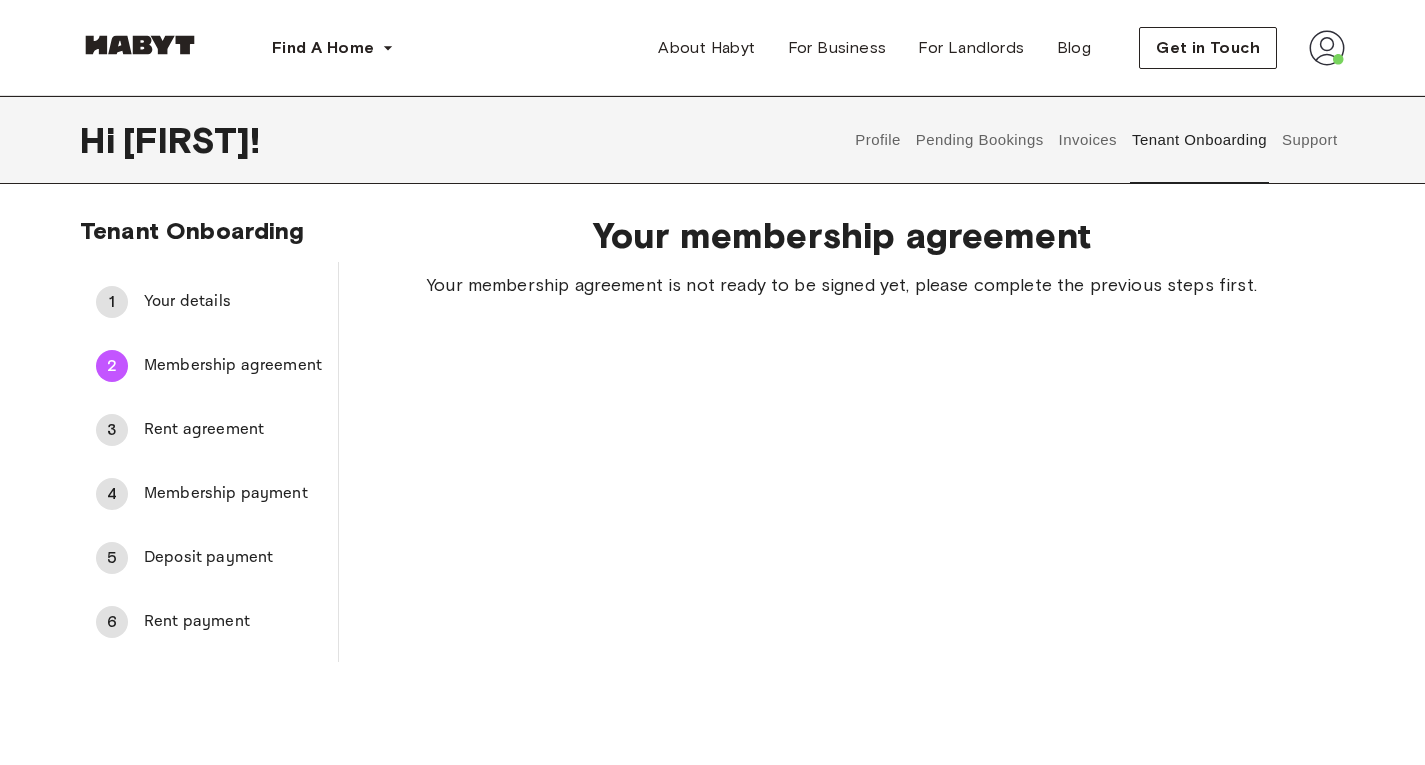click on "Rent agreement" at bounding box center (233, 430) 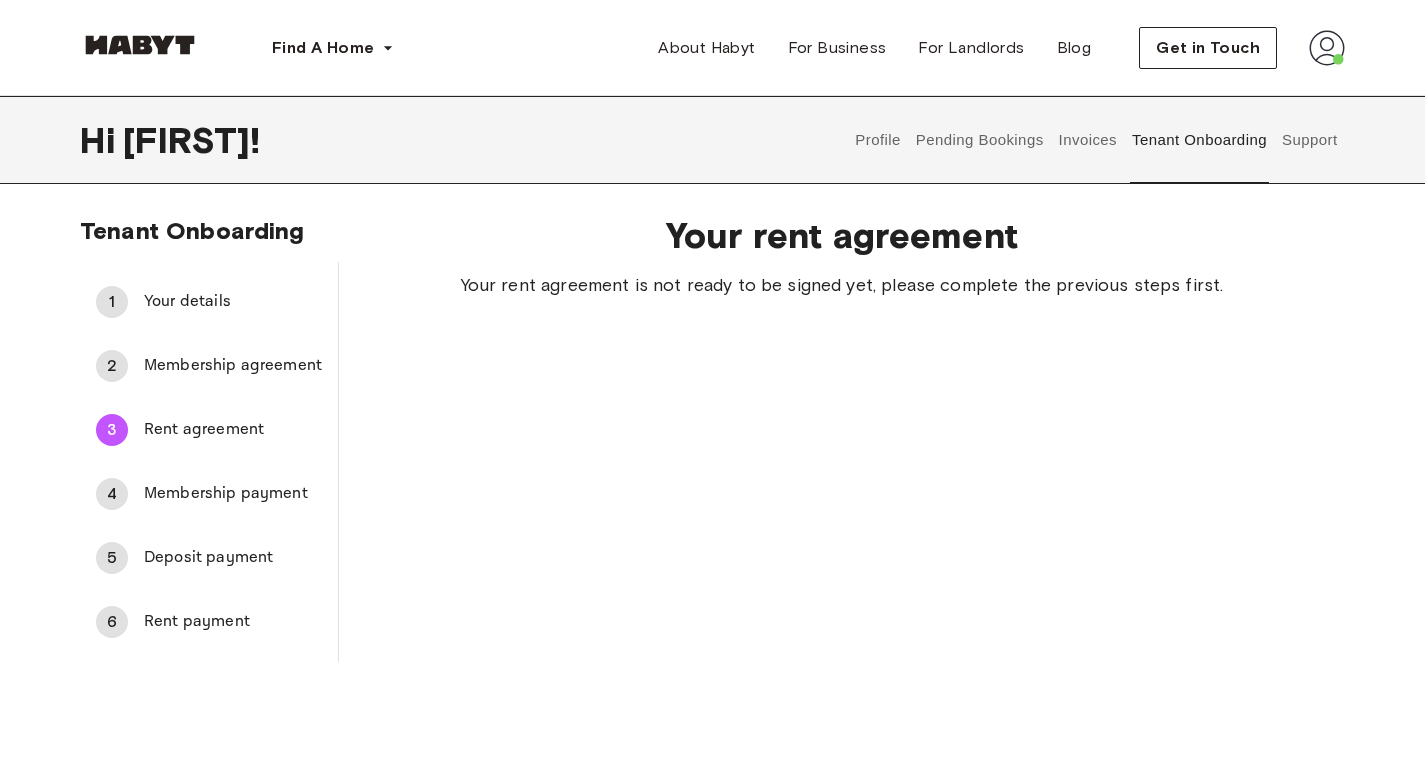 click on "Rent payment" at bounding box center [233, 622] 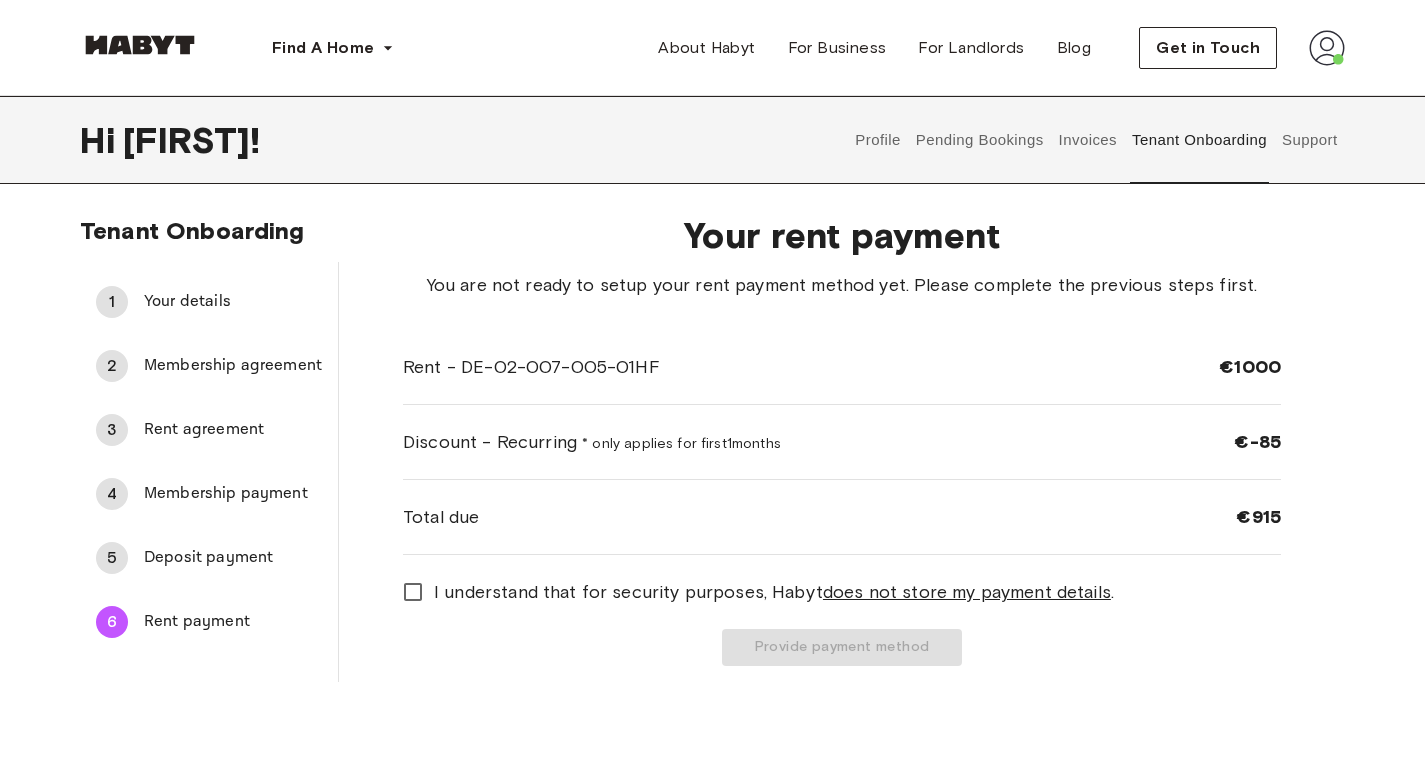 click on "Deposit payment" at bounding box center (233, 558) 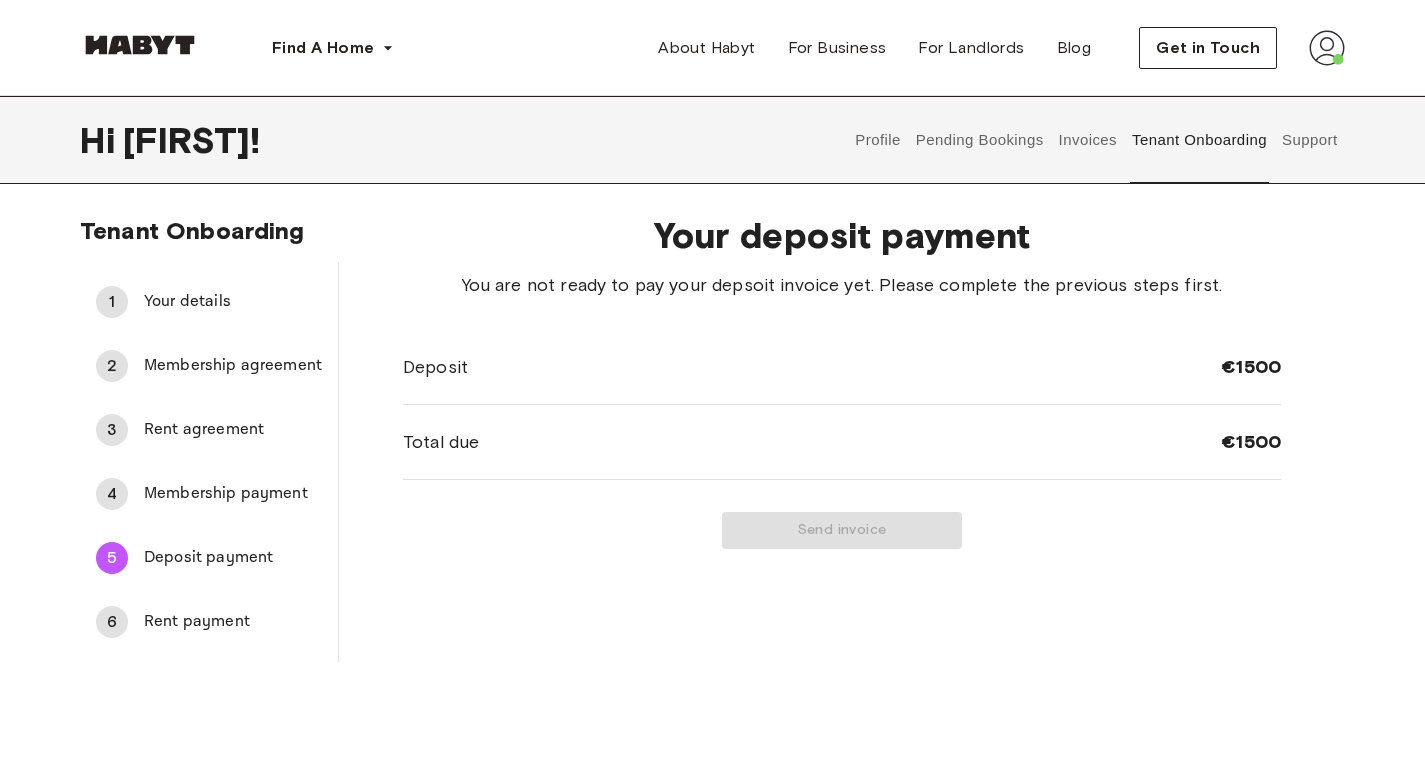 click on "Membership payment" at bounding box center (233, 494) 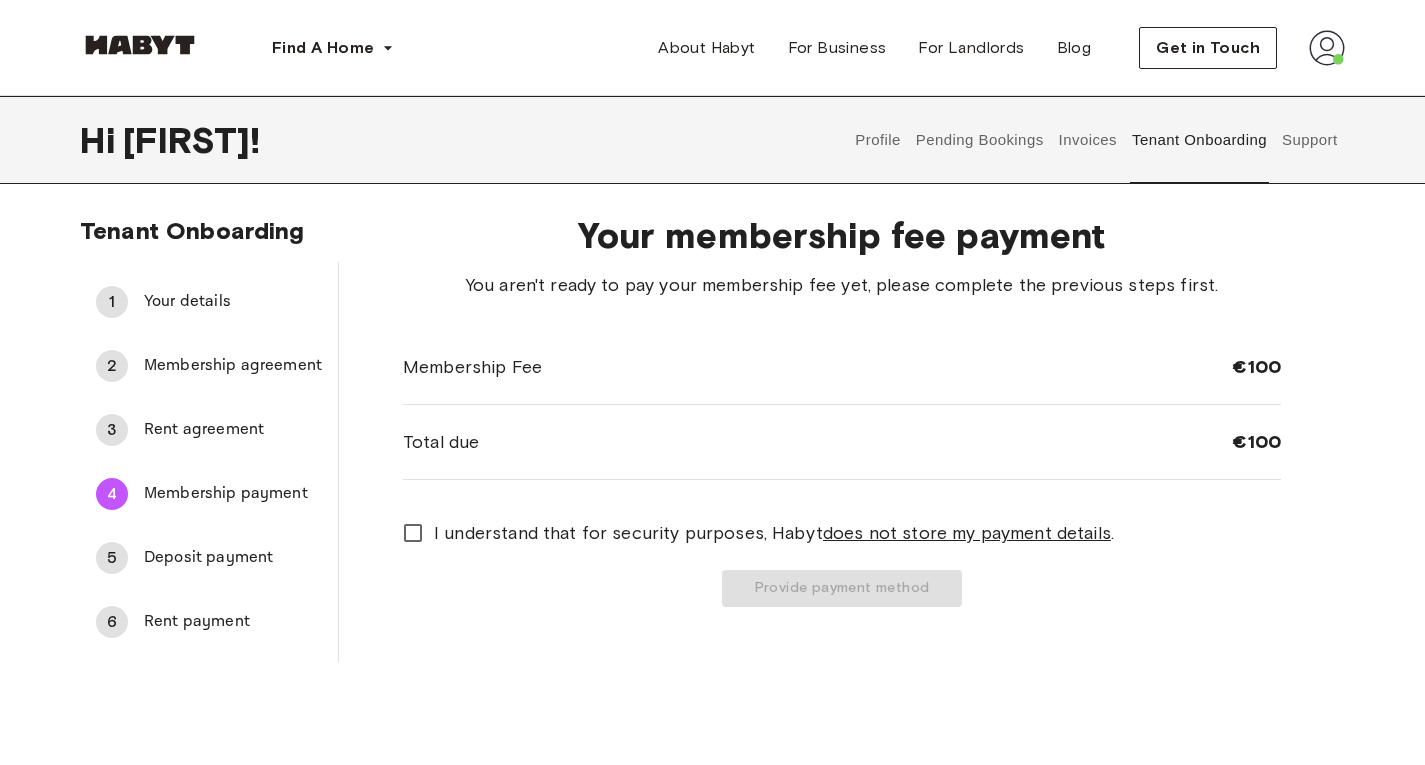 click on "Rent agreement" at bounding box center [233, 430] 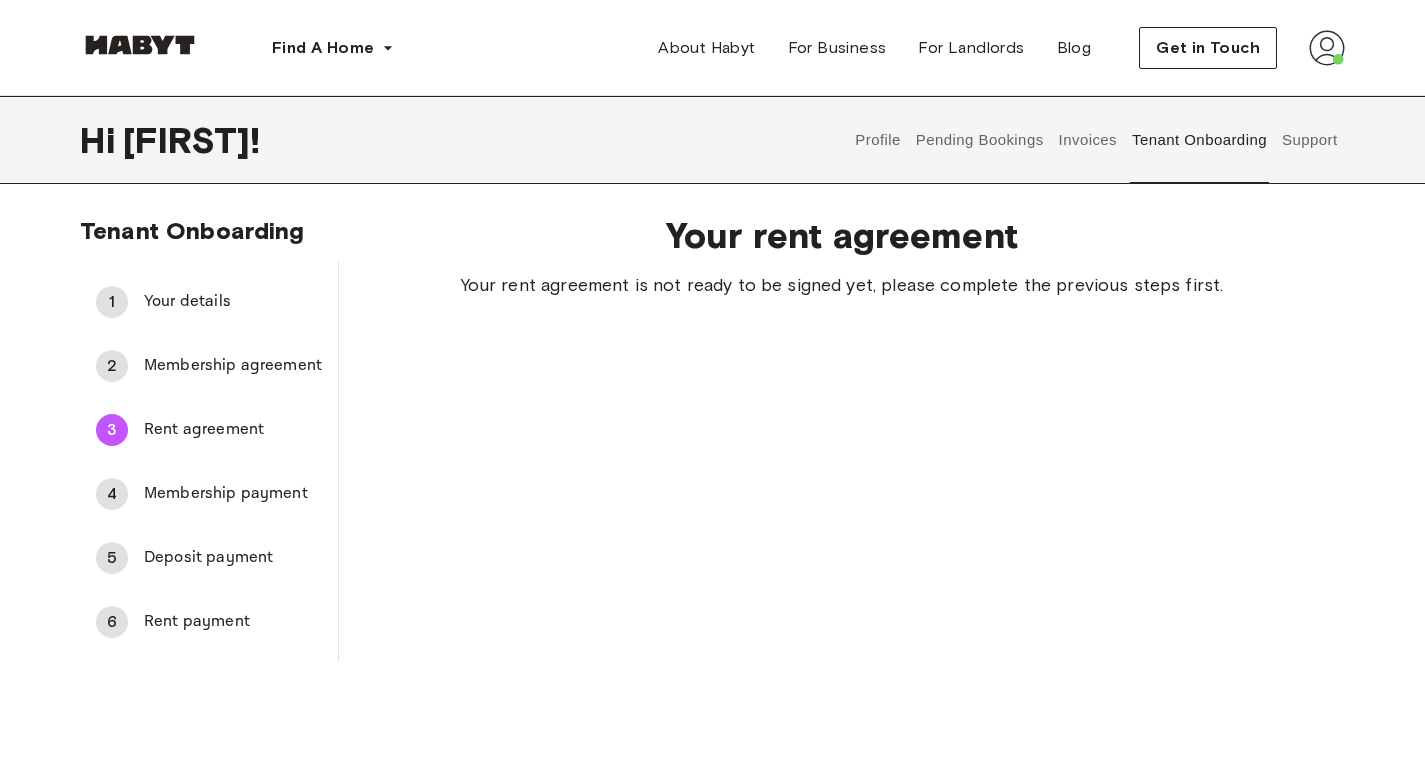 click on "Membership agreement" at bounding box center (233, 366) 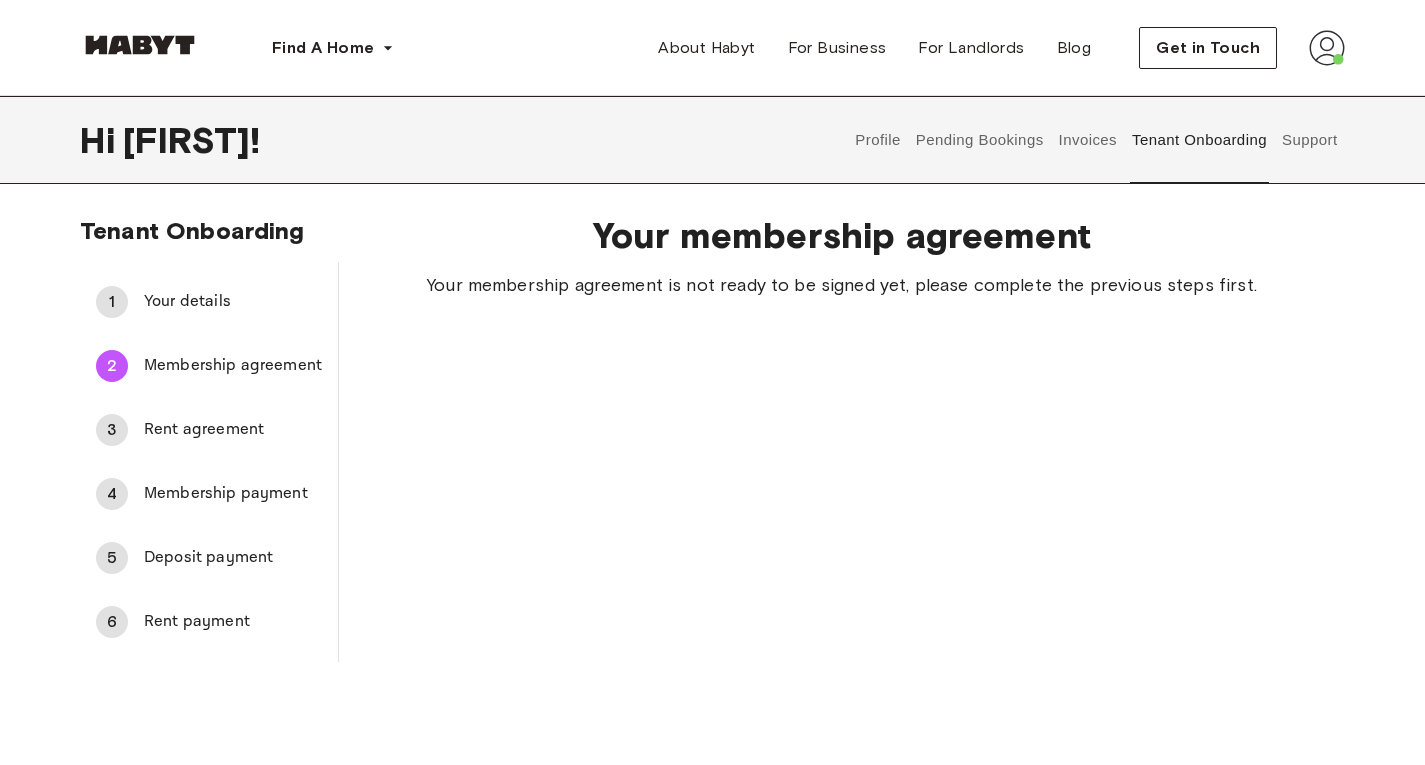 click on "Your details" at bounding box center (233, 302) 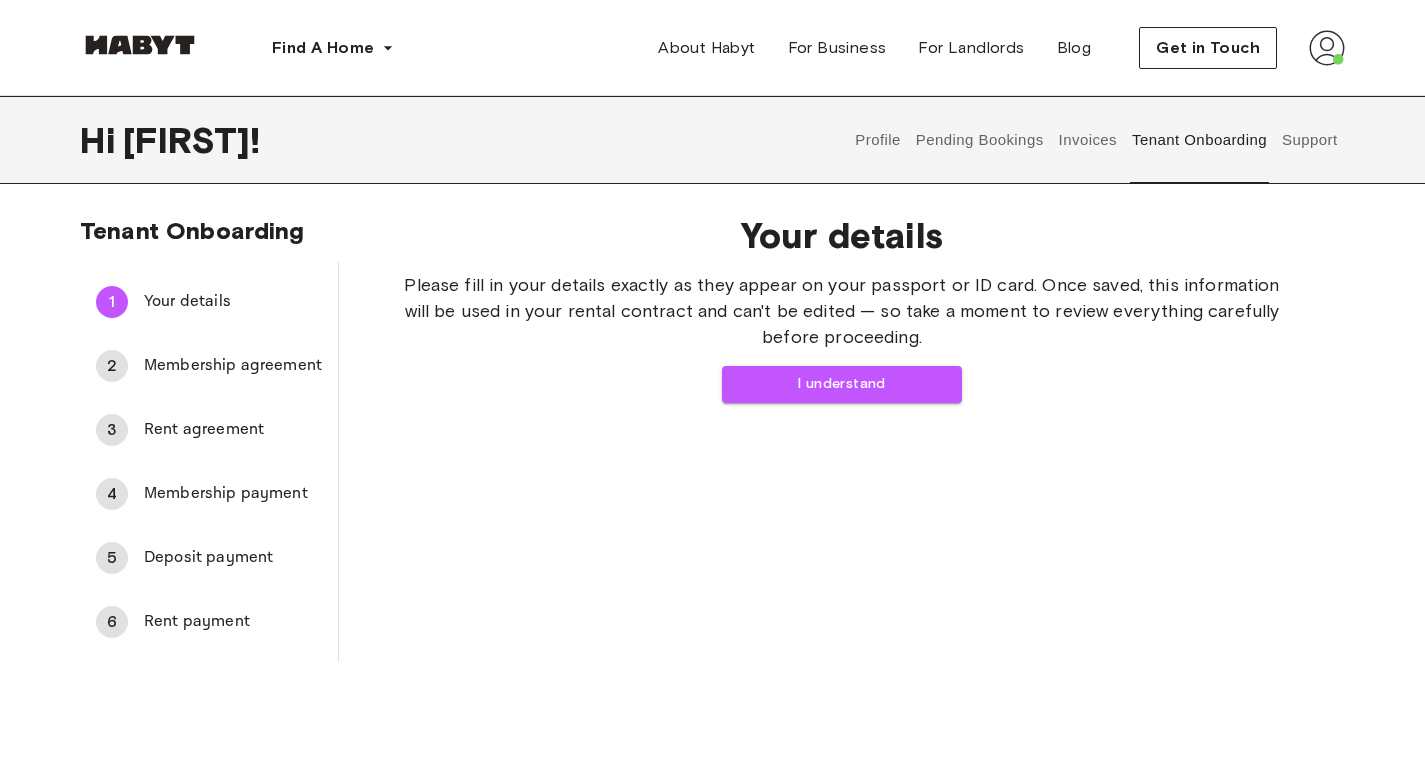 click on "Your details Please fill in your details exactly as they appear on your passport or ID card. Once saved, this information will be used in your rental contract and can't be edited — so take a moment to review everything carefully before proceeding. I understand" at bounding box center [842, 430] 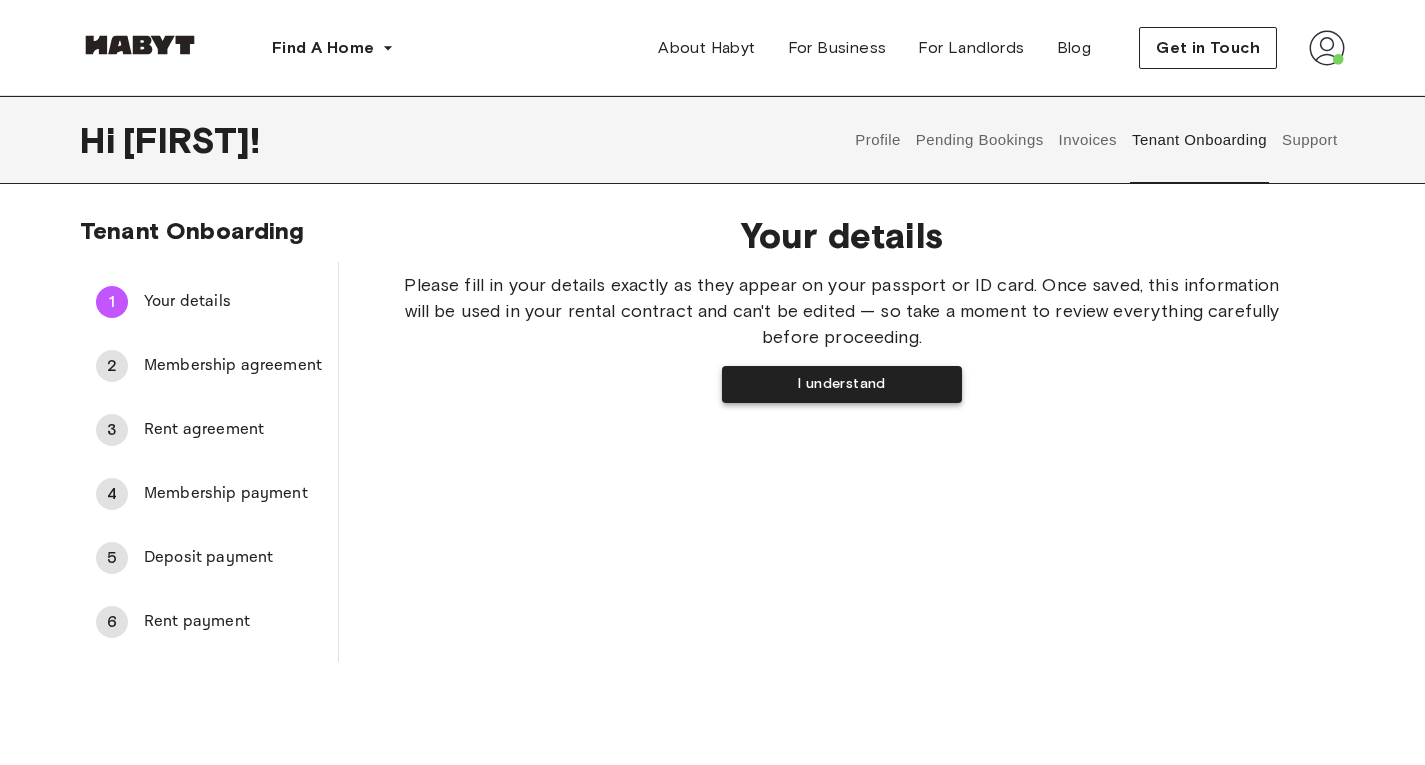 click on "I understand" at bounding box center (842, 384) 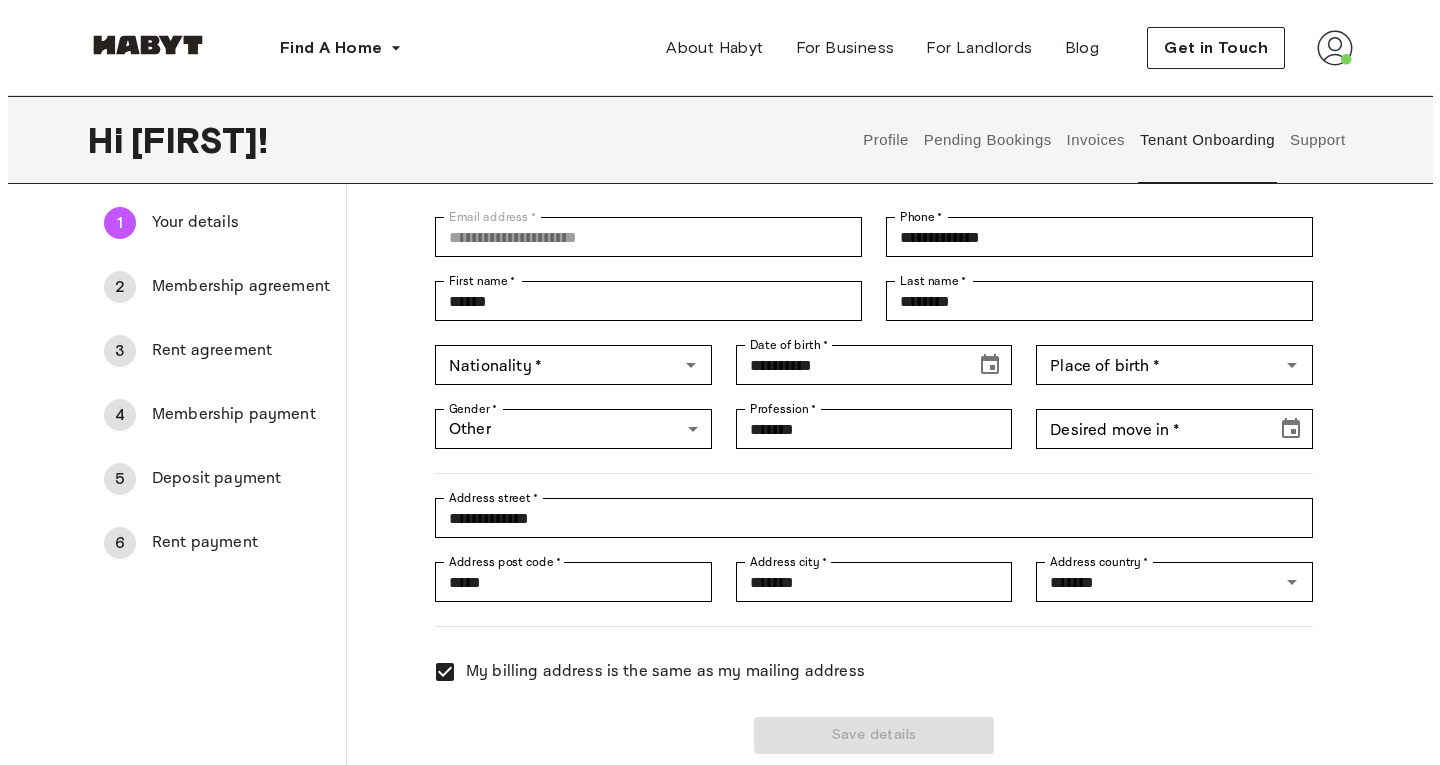scroll, scrollTop: 0, scrollLeft: 0, axis: both 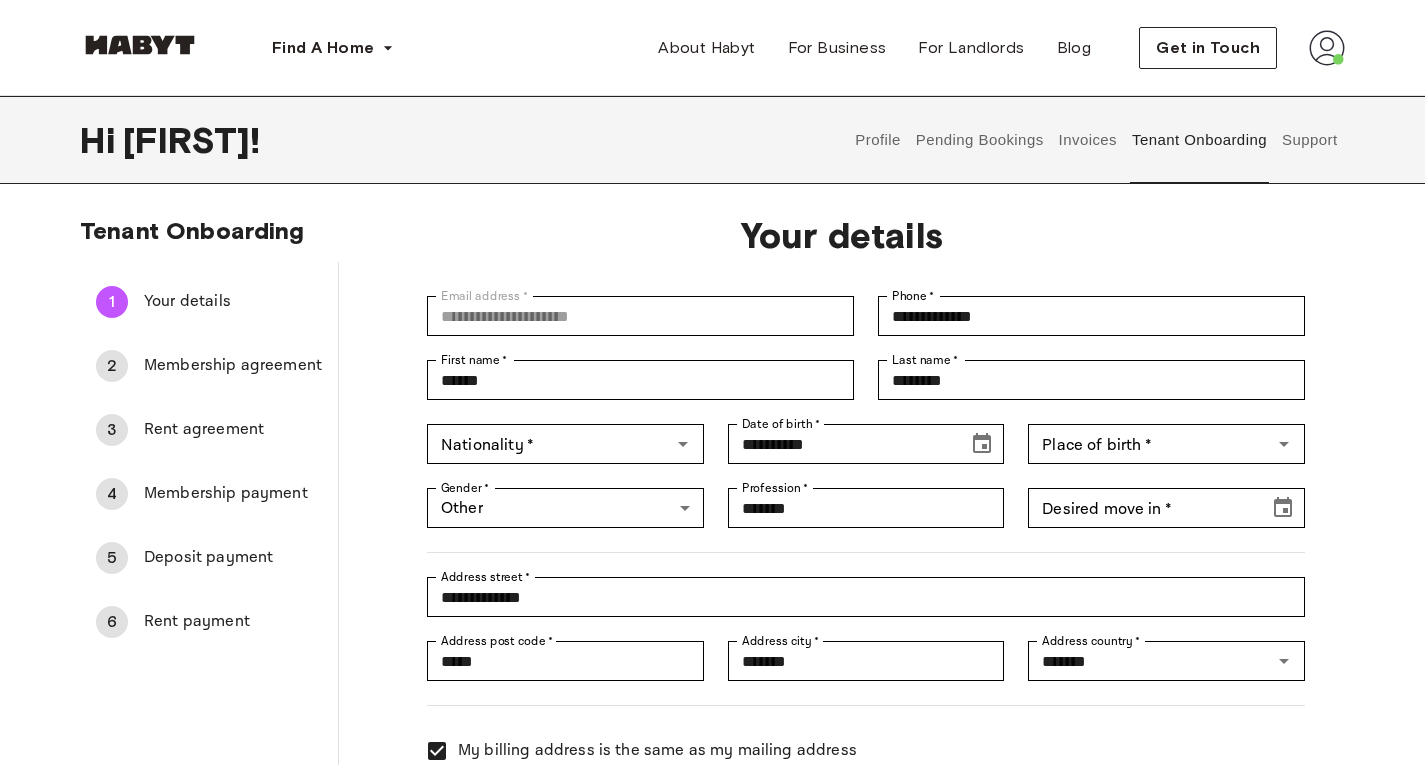 click on "Membership agreement" at bounding box center [233, 366] 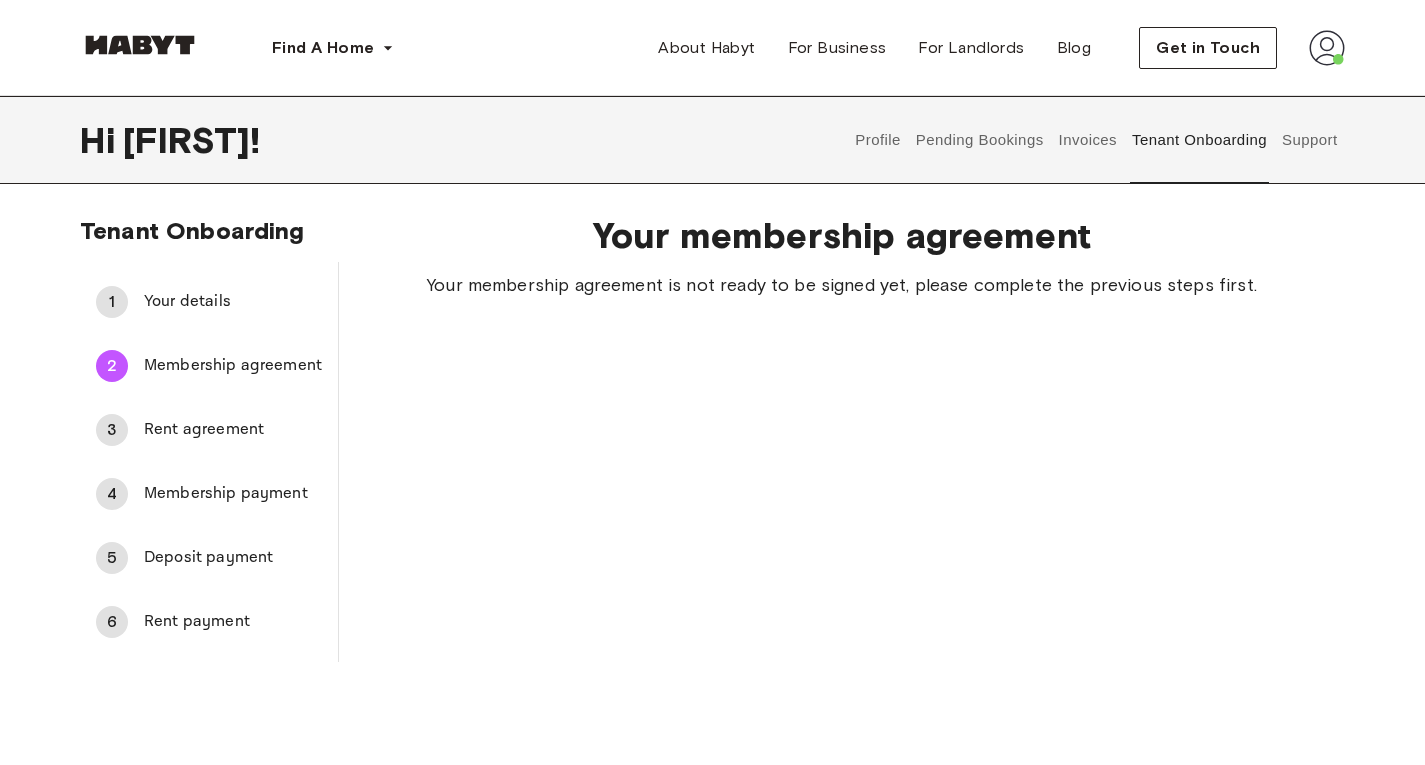 click on "Rent agreement" at bounding box center [233, 430] 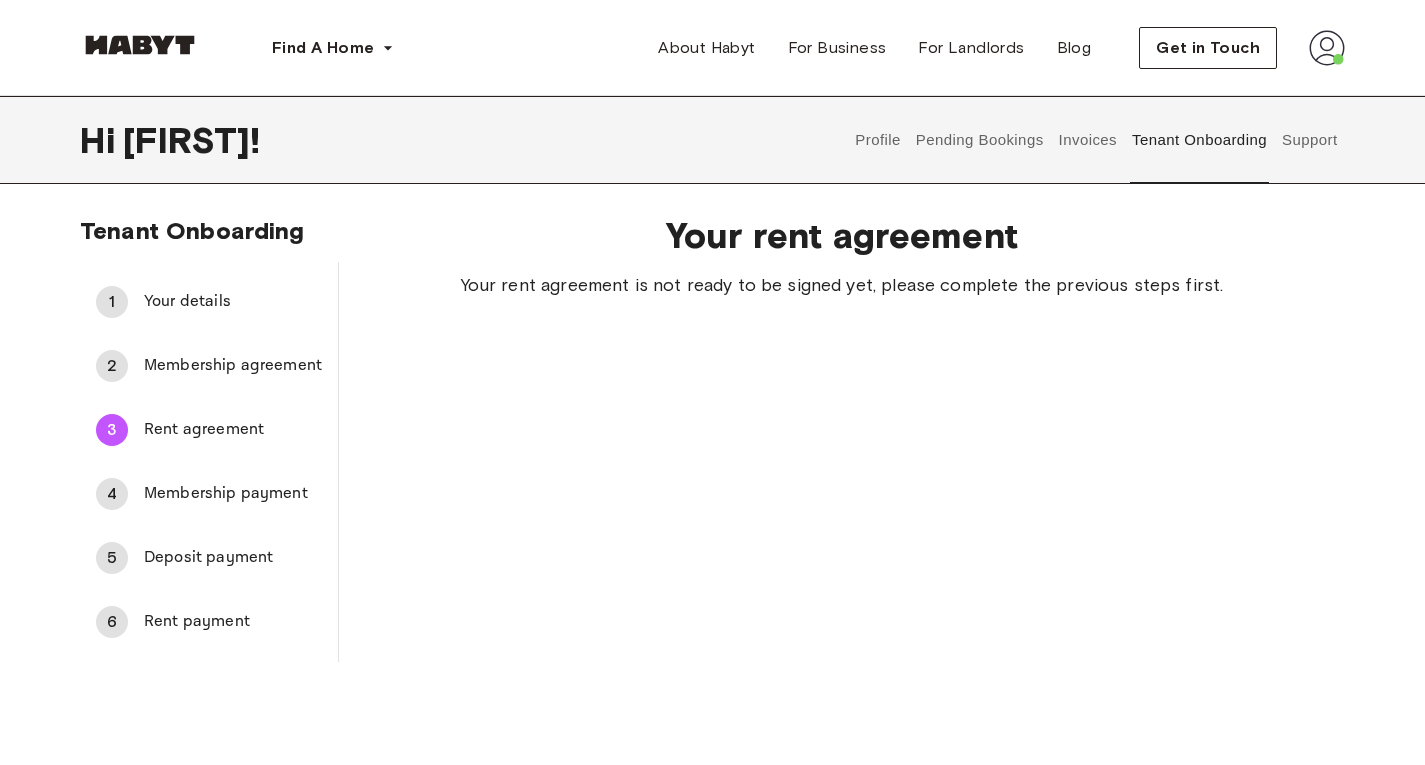 click on "Invoices" at bounding box center (1087, 140) 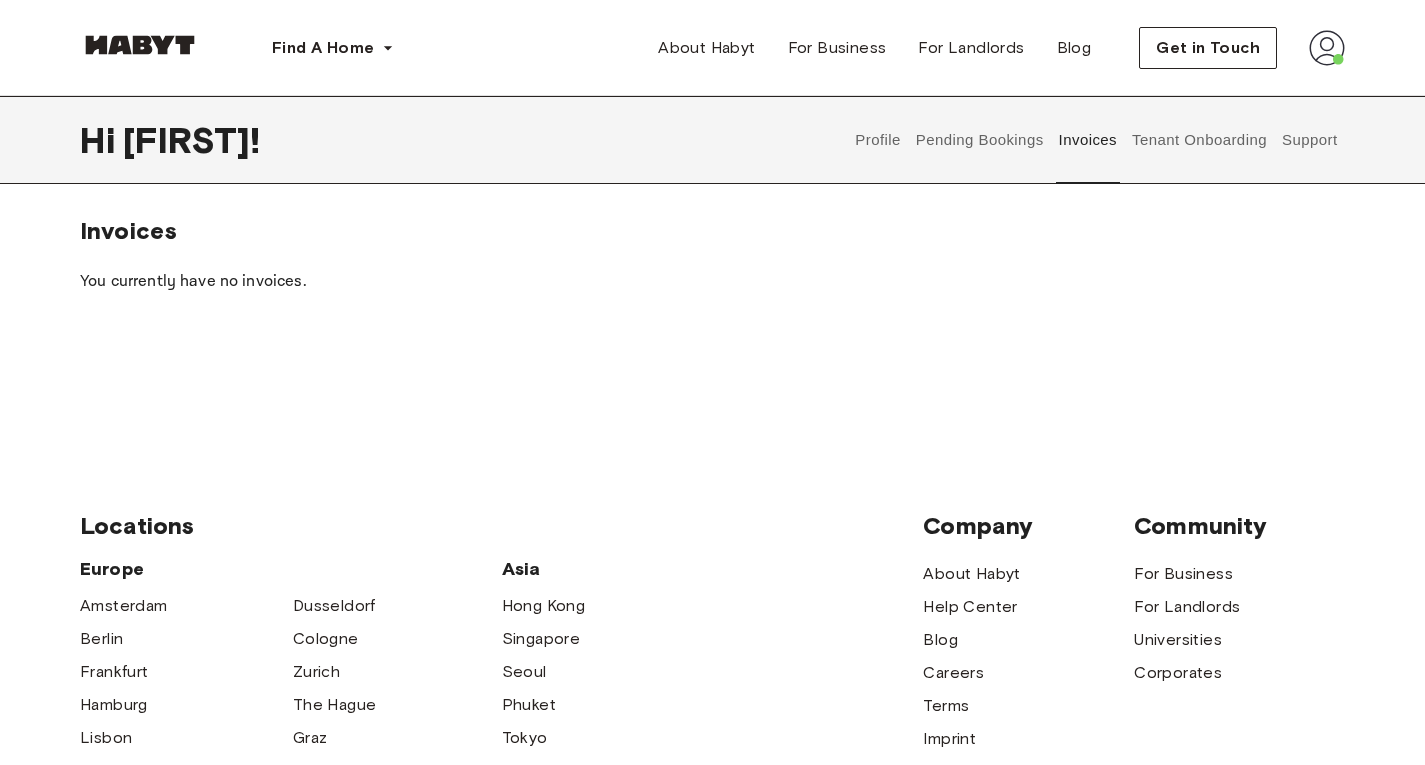 click on "Pending Bookings" at bounding box center [979, 140] 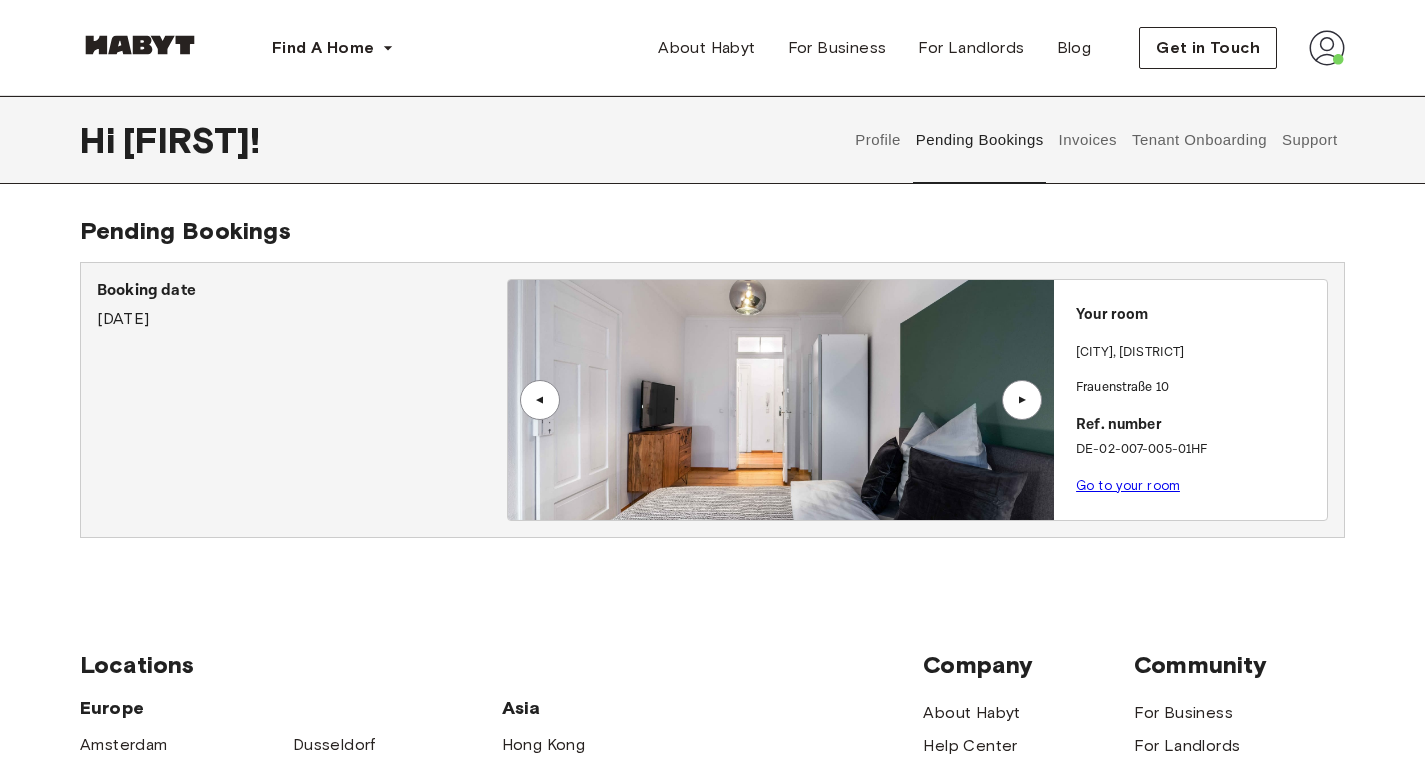 click on "Go to your room" at bounding box center (1128, 485) 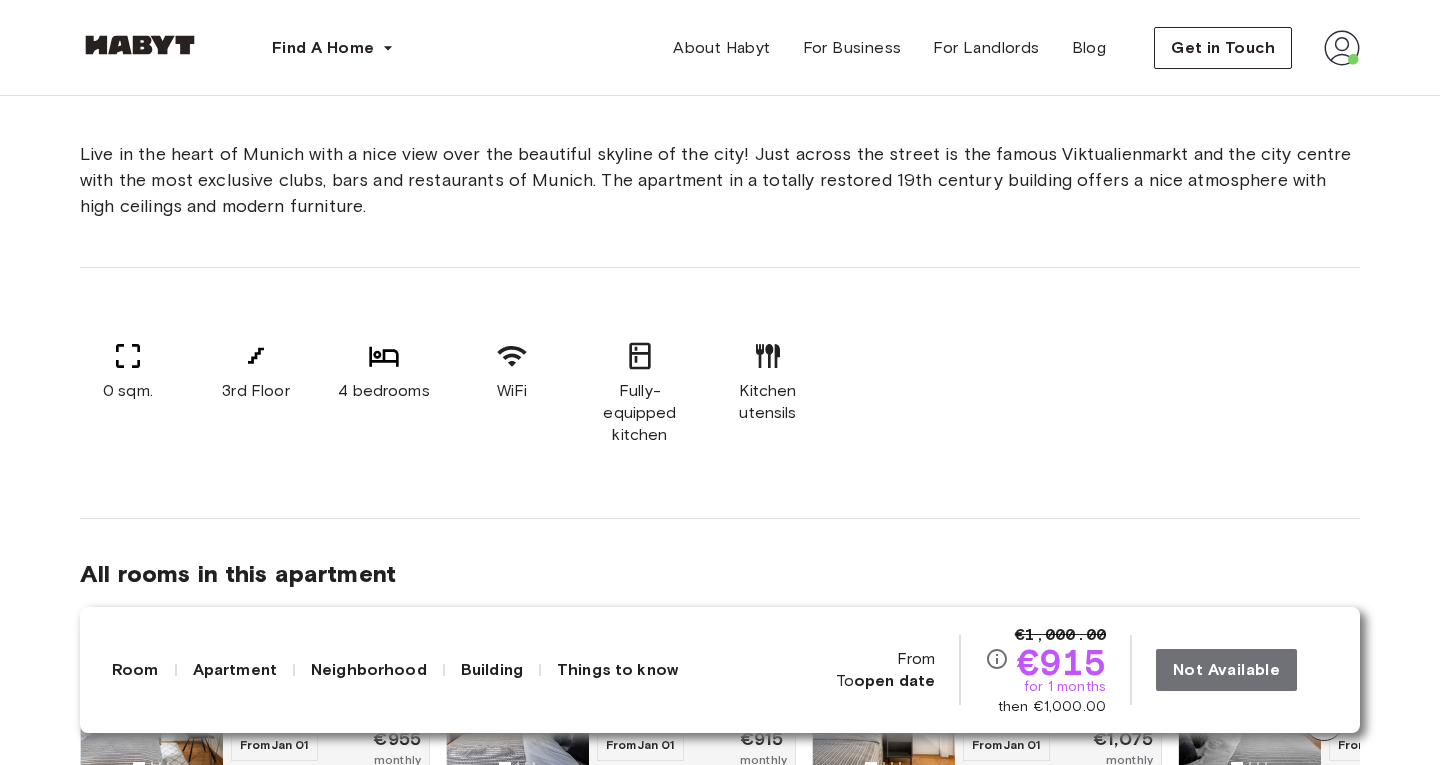 scroll, scrollTop: 1089, scrollLeft: 0, axis: vertical 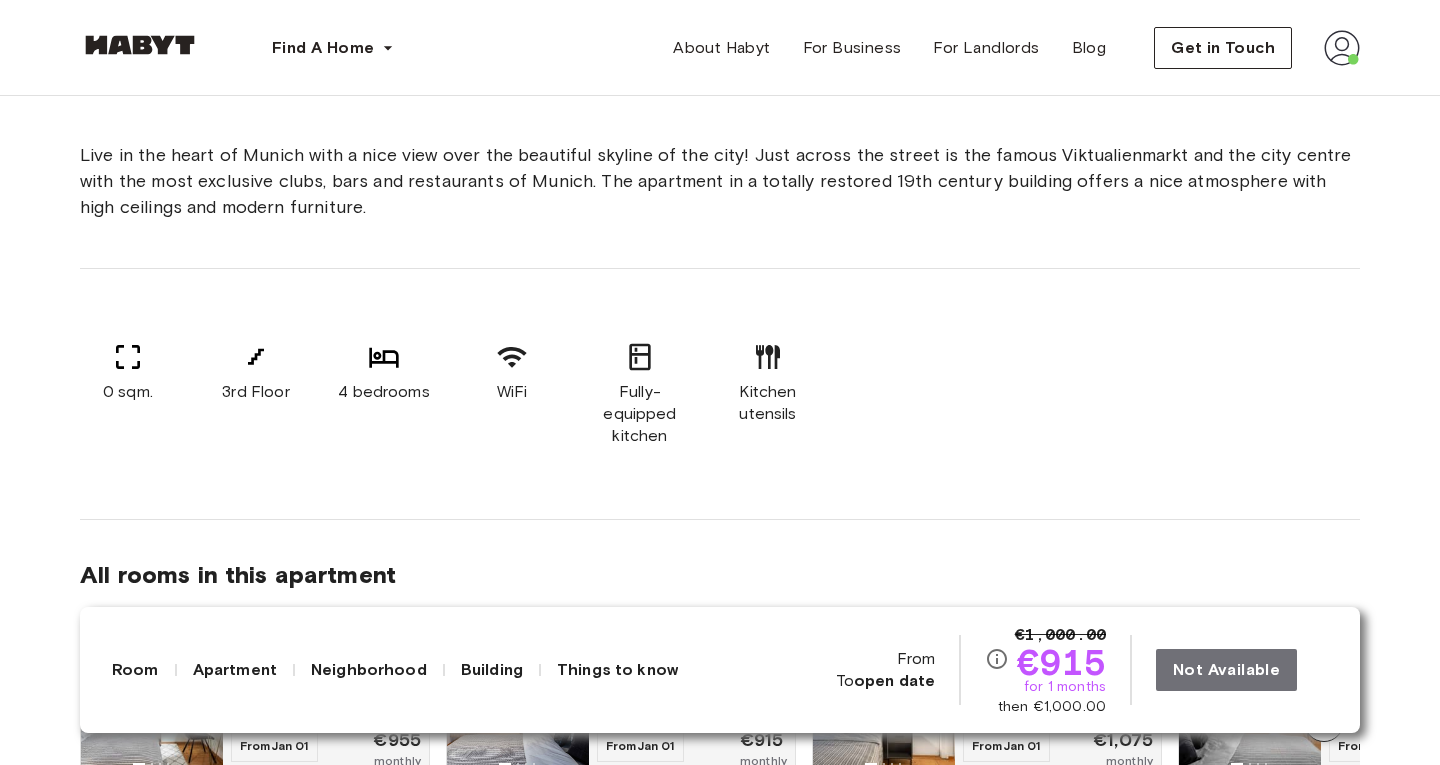 click on "0 sqm." at bounding box center (128, 392) 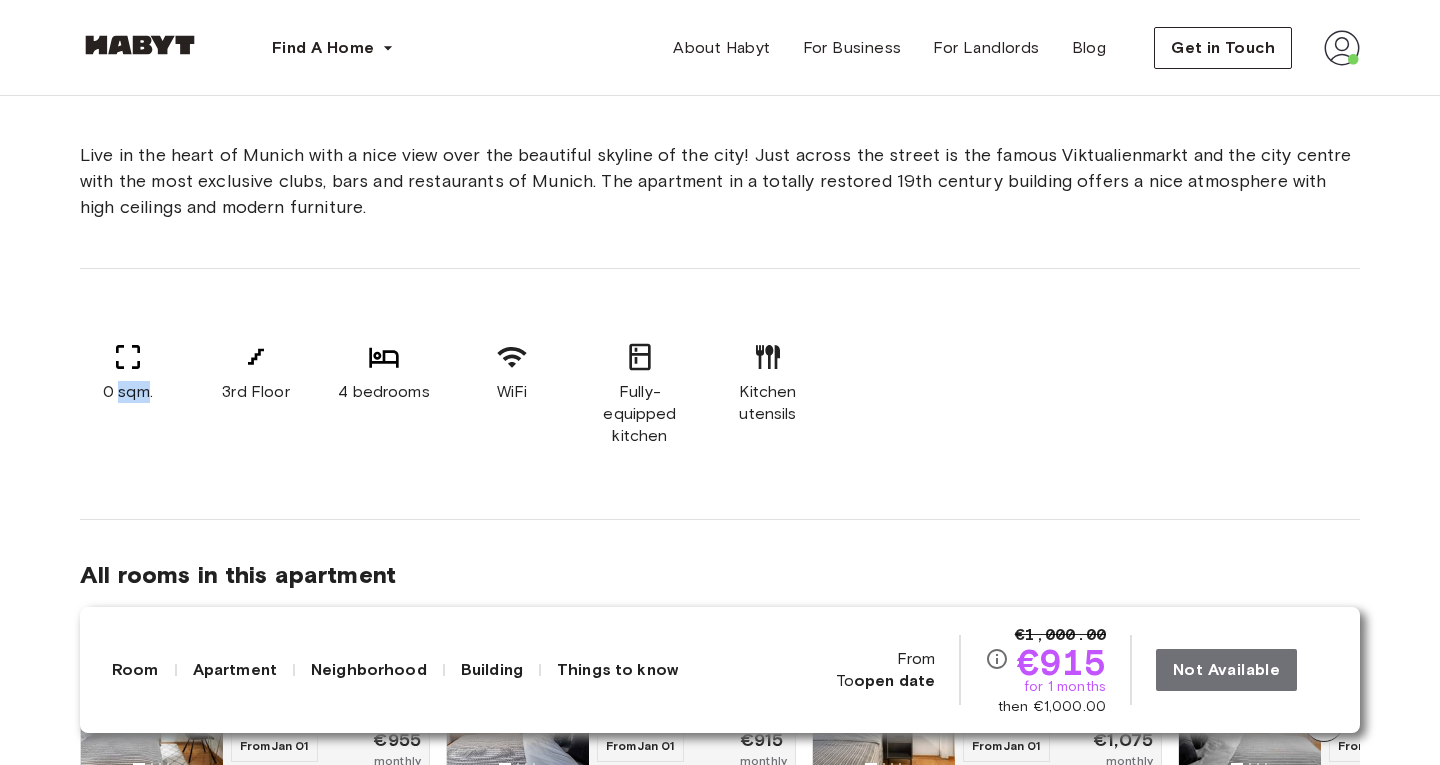 click on "0 sqm." at bounding box center (128, 392) 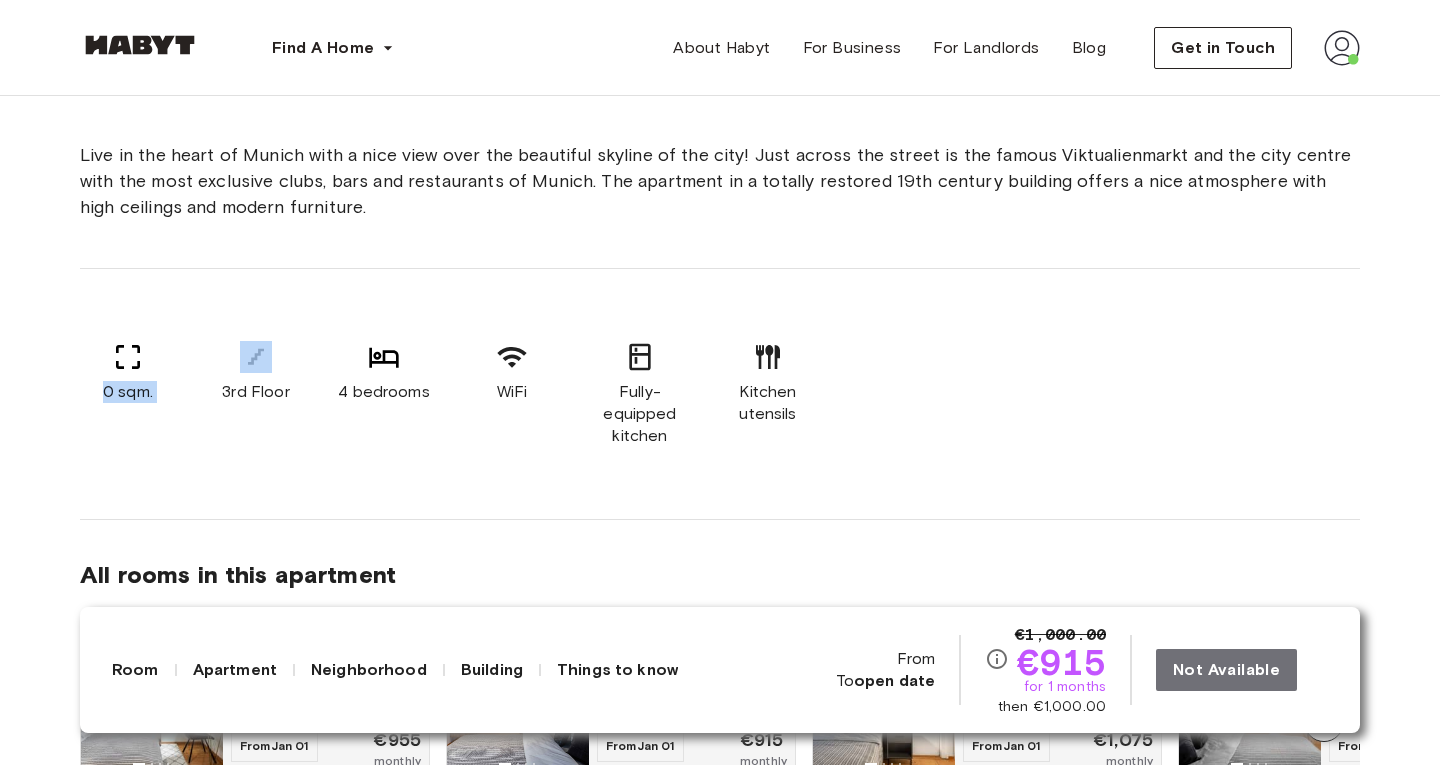 click on "0 sqm." at bounding box center (128, 392) 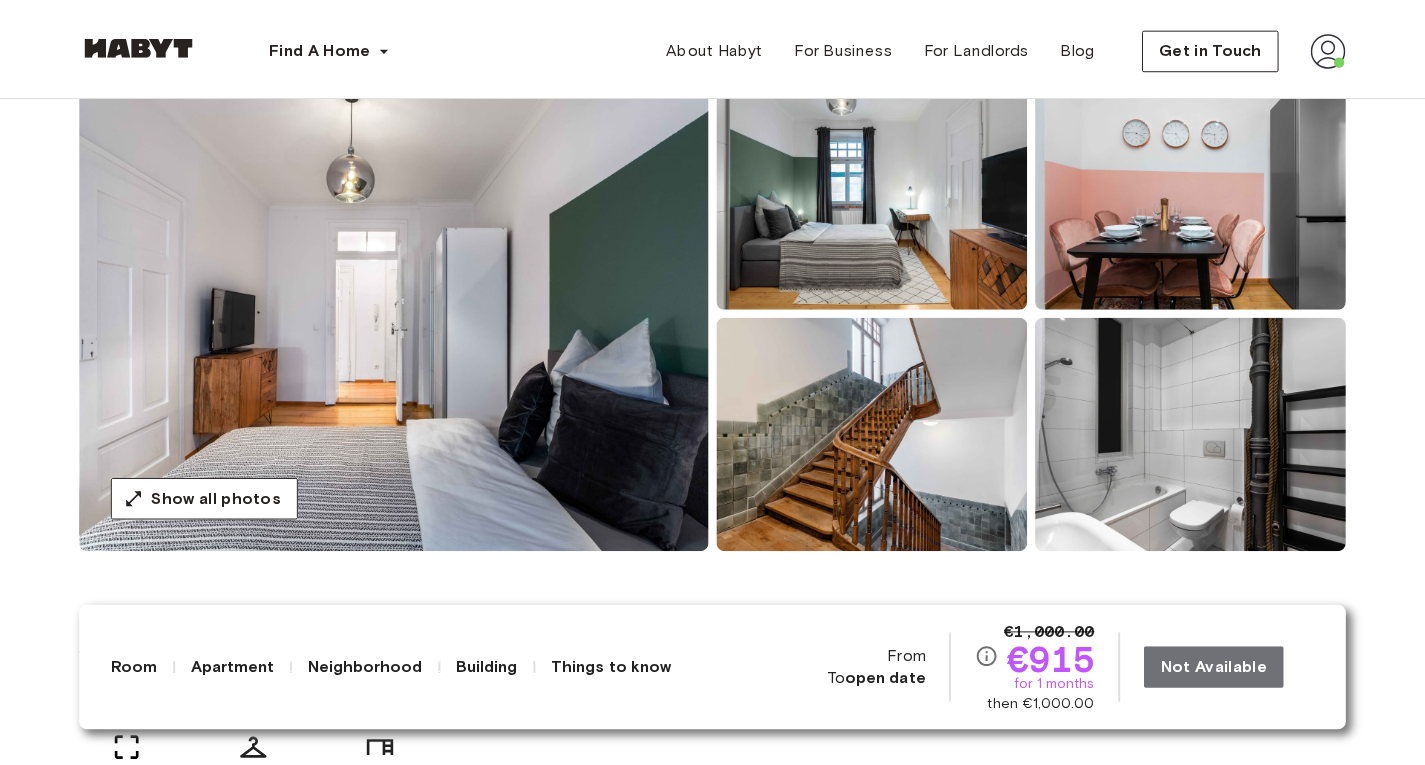 scroll, scrollTop: 0, scrollLeft: 0, axis: both 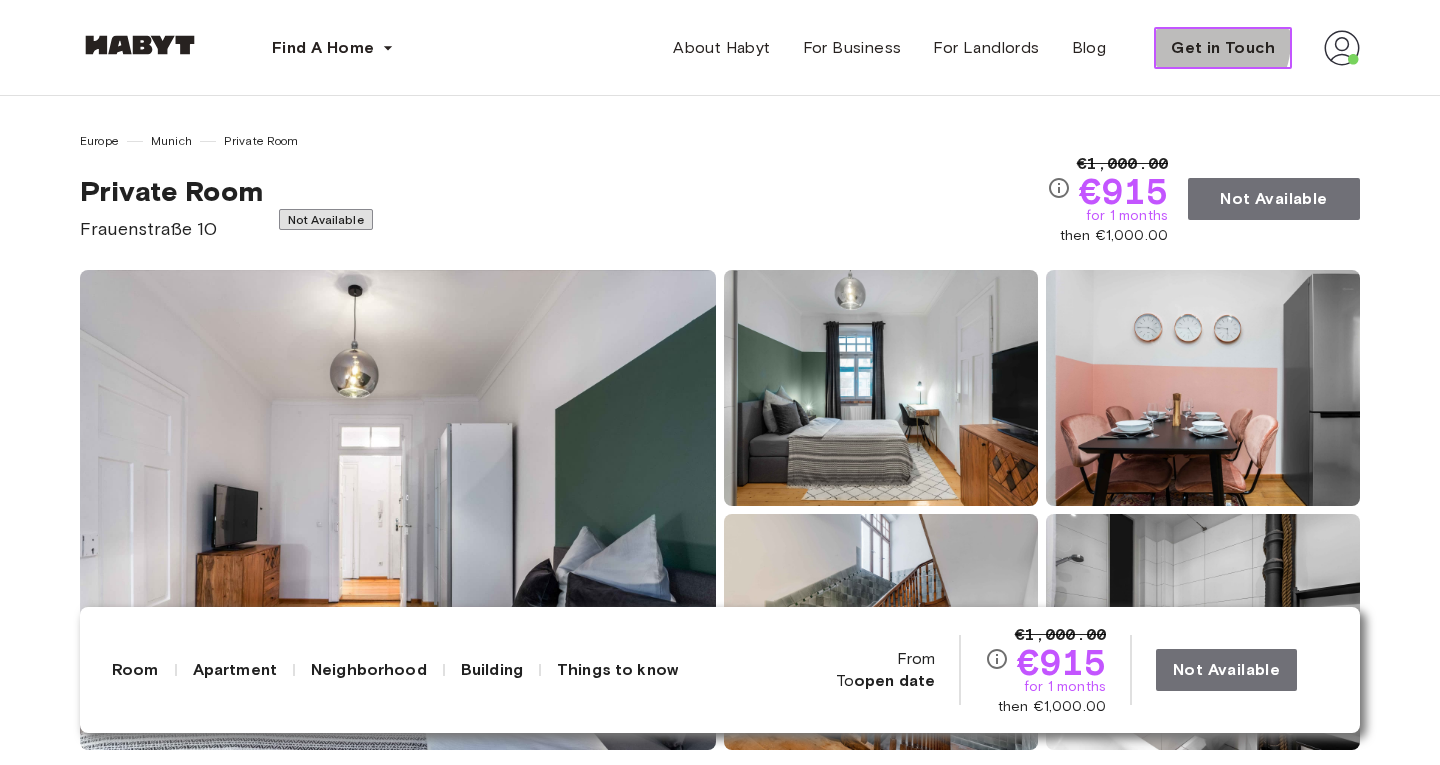 click on "Get in Touch" at bounding box center [1223, 48] 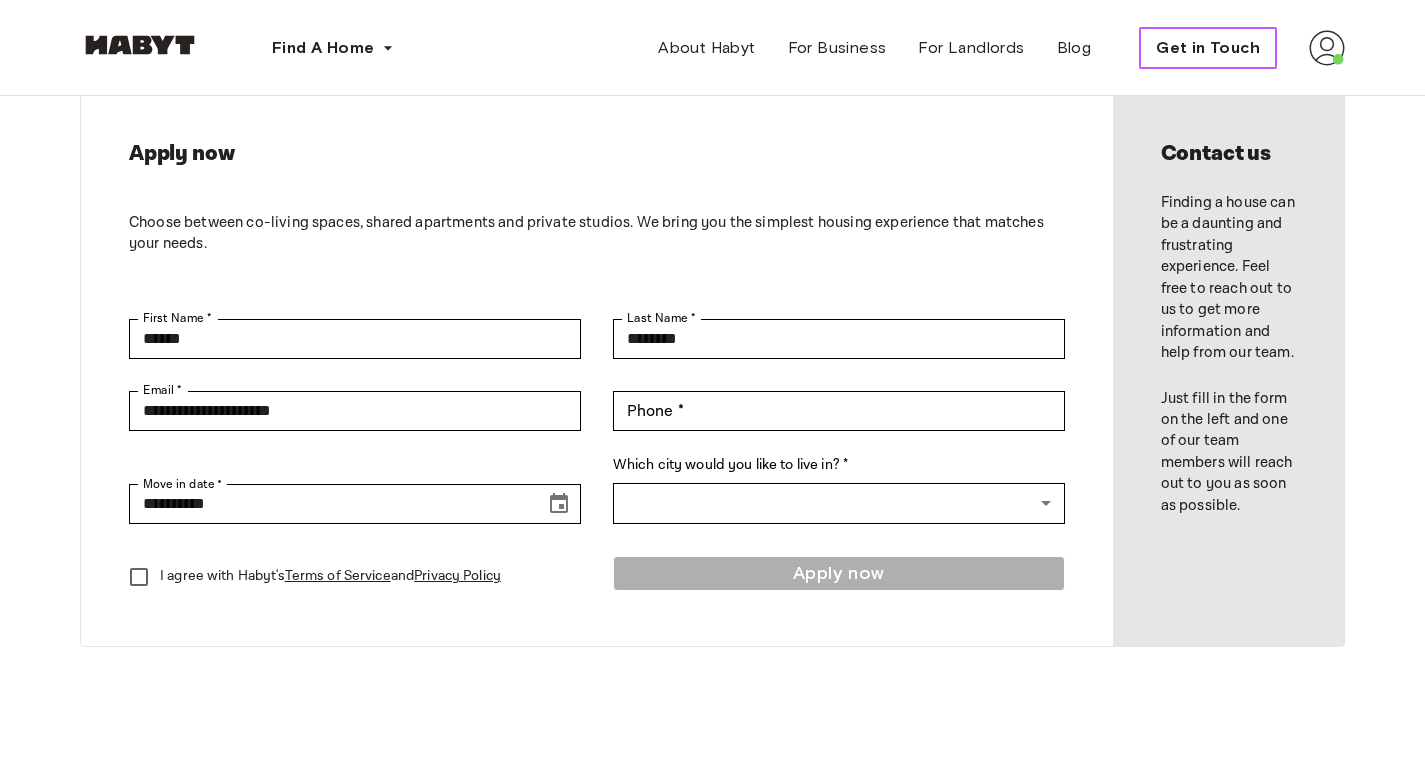 scroll, scrollTop: 0, scrollLeft: 0, axis: both 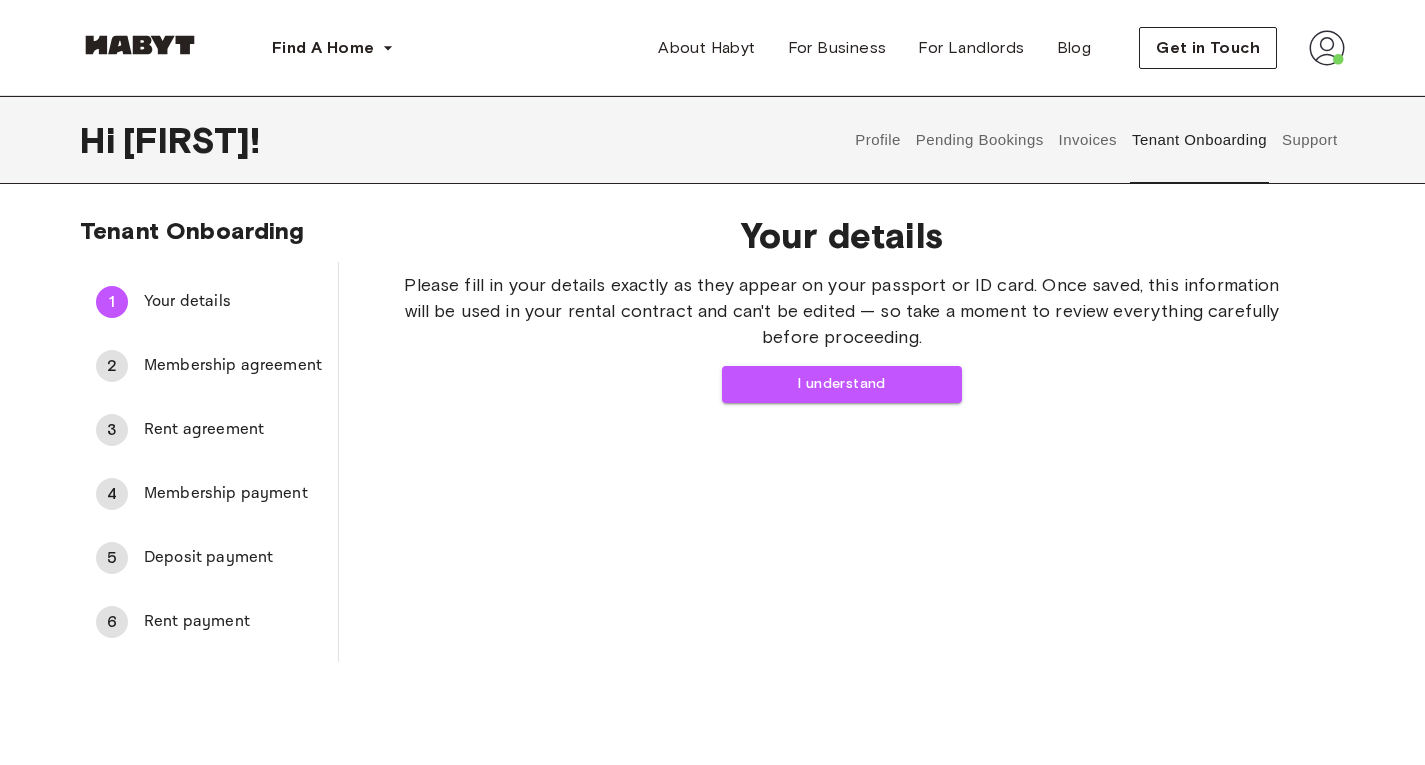 click on "Support" at bounding box center [1309, 140] 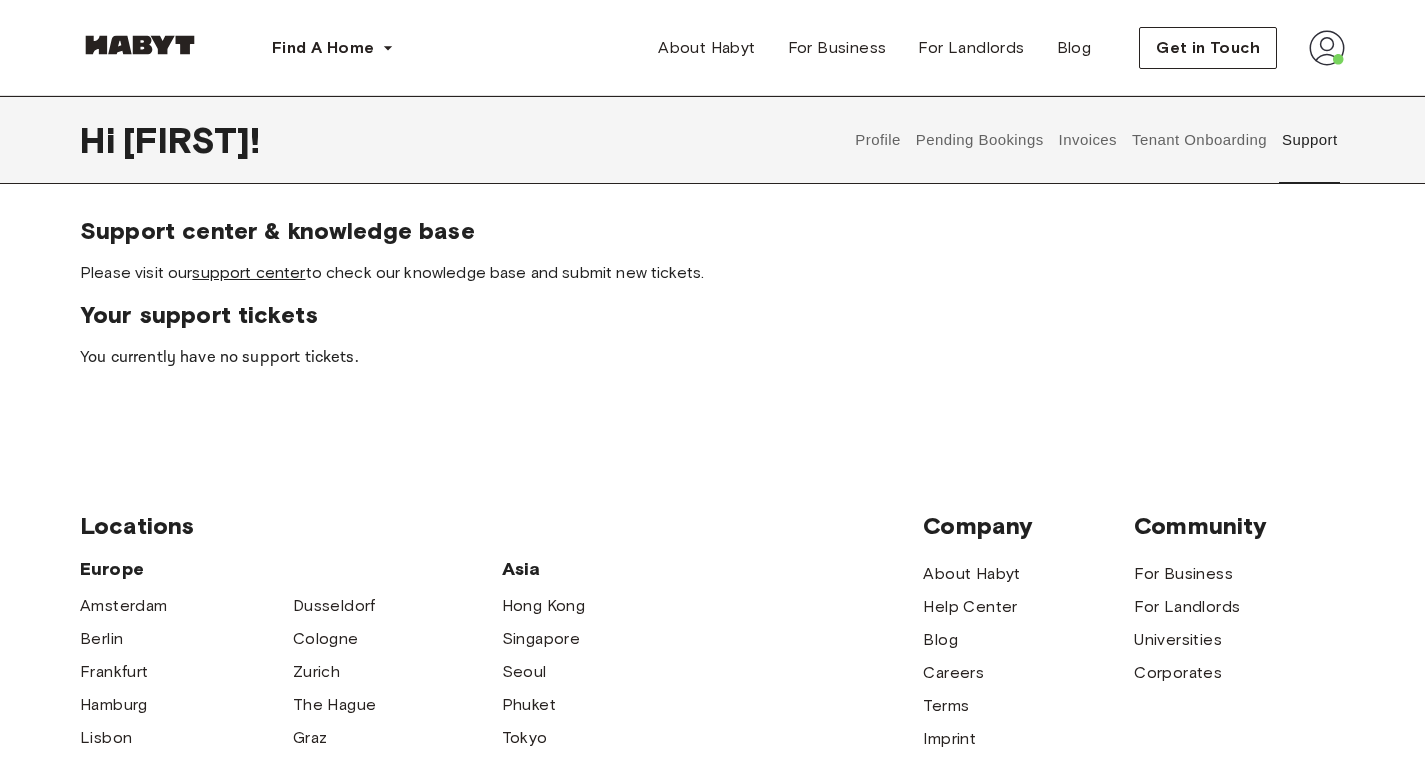 click on "support center" at bounding box center (248, 272) 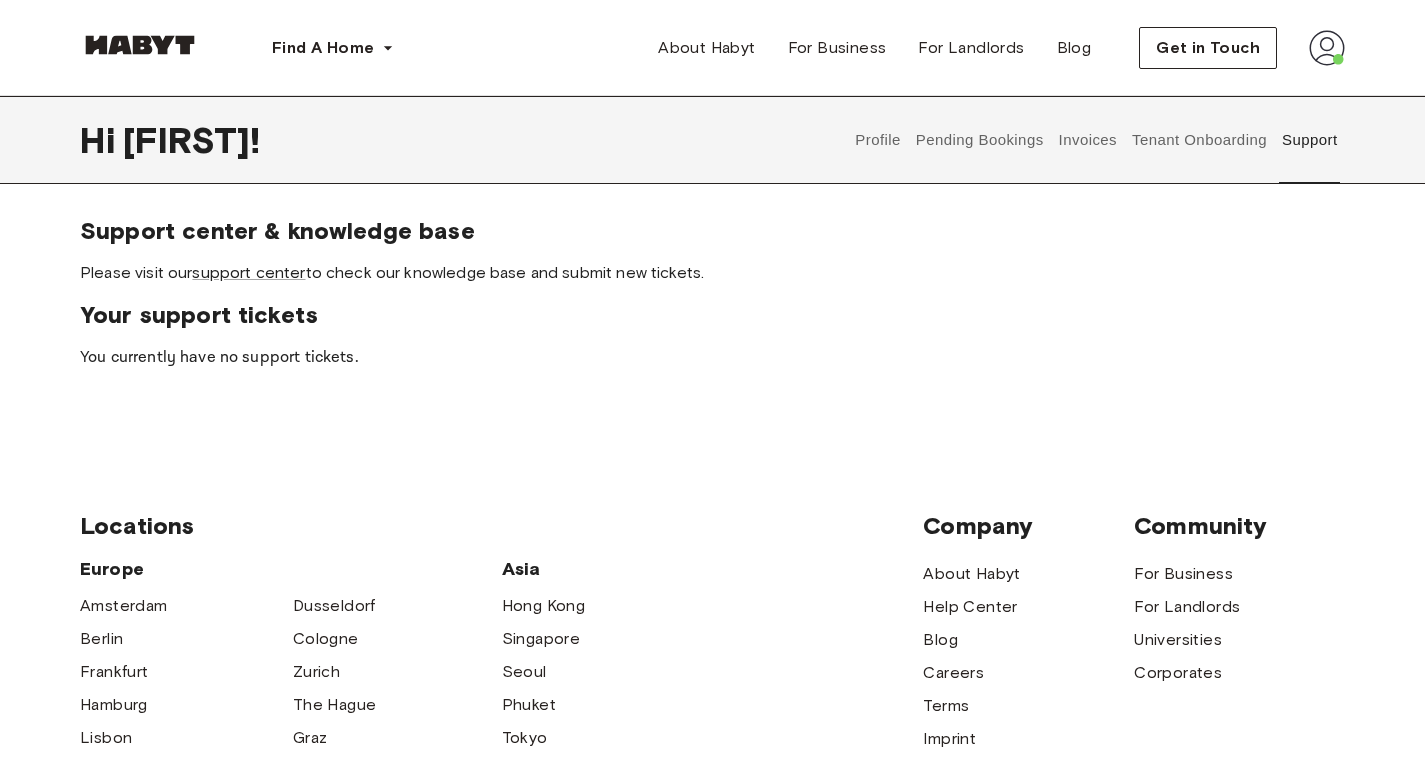 click on "Tenant Onboarding" at bounding box center (1200, 140) 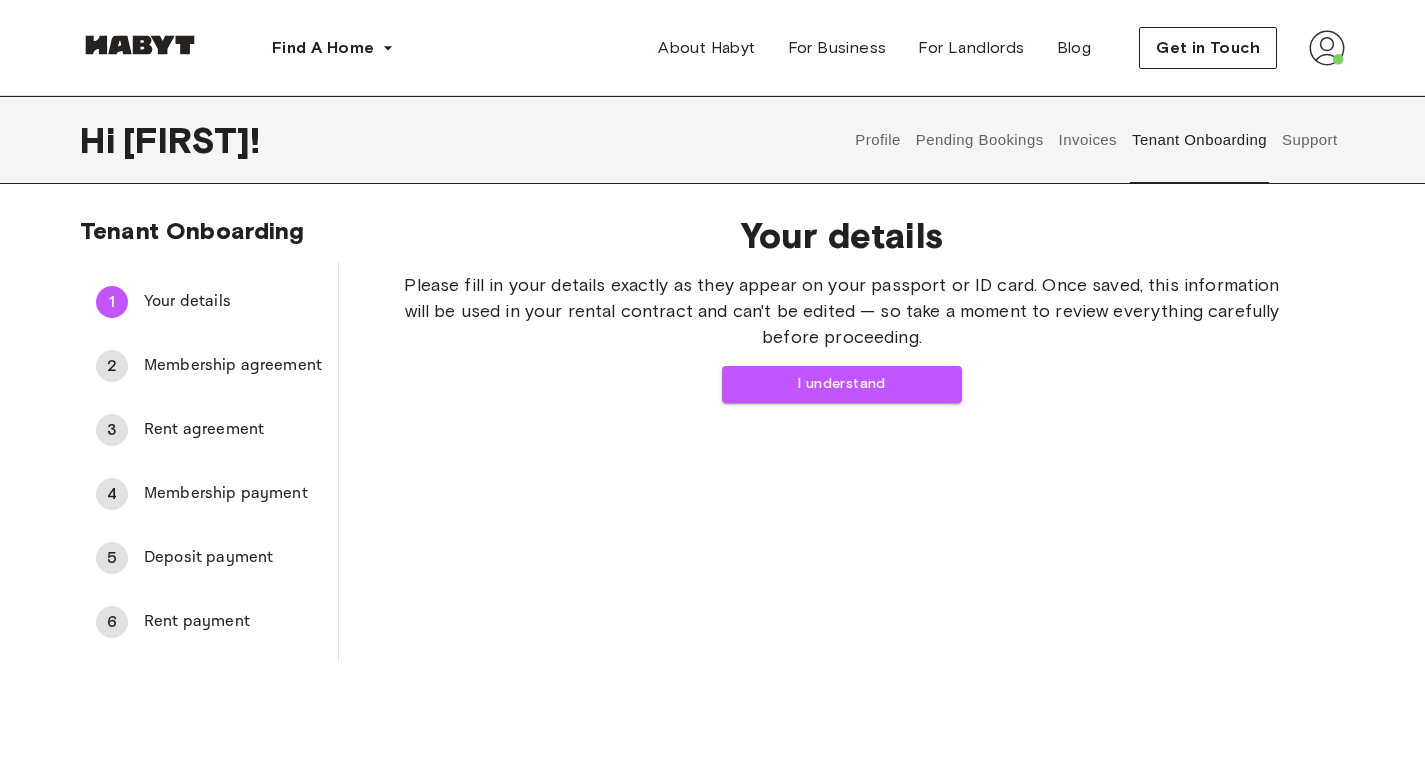 click on "Membership payment" at bounding box center [233, 494] 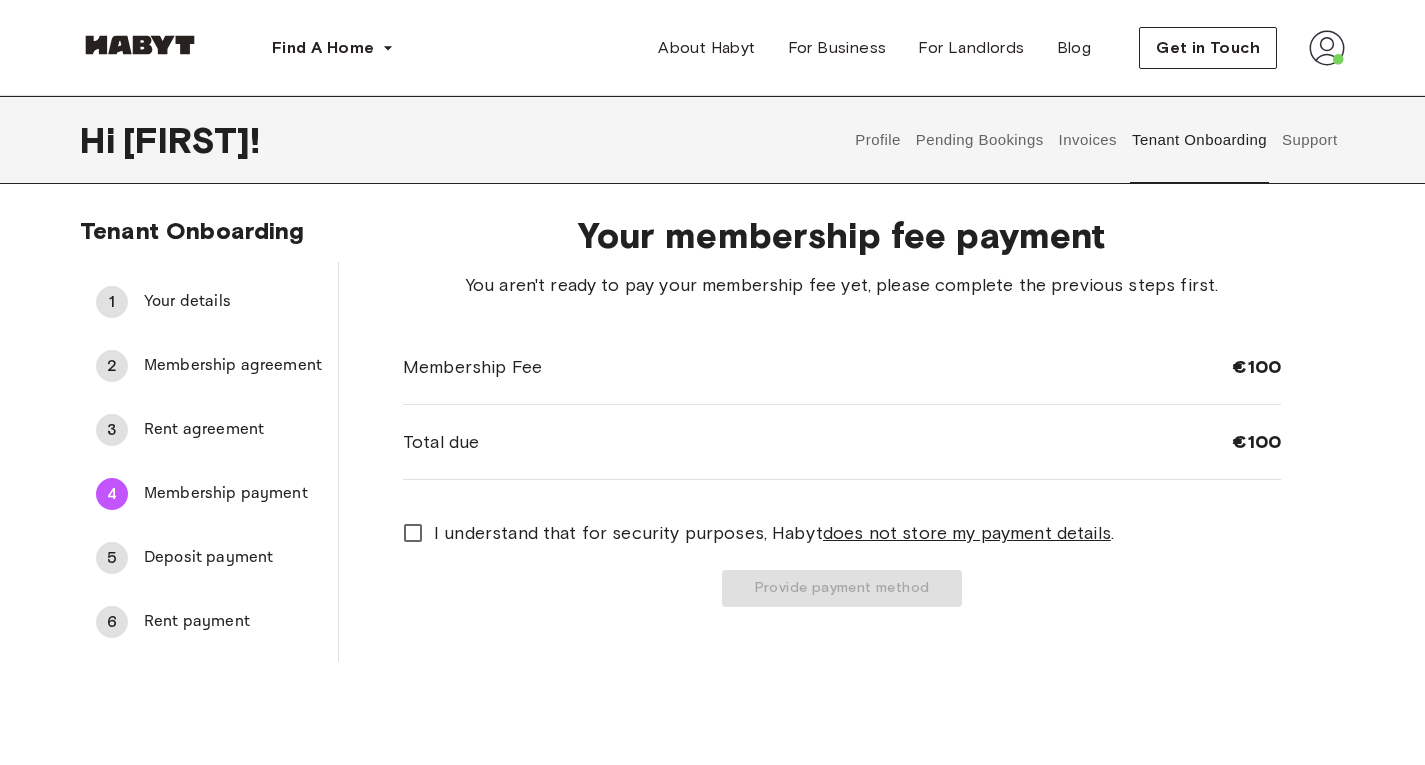 click on "Deposit payment" at bounding box center [233, 558] 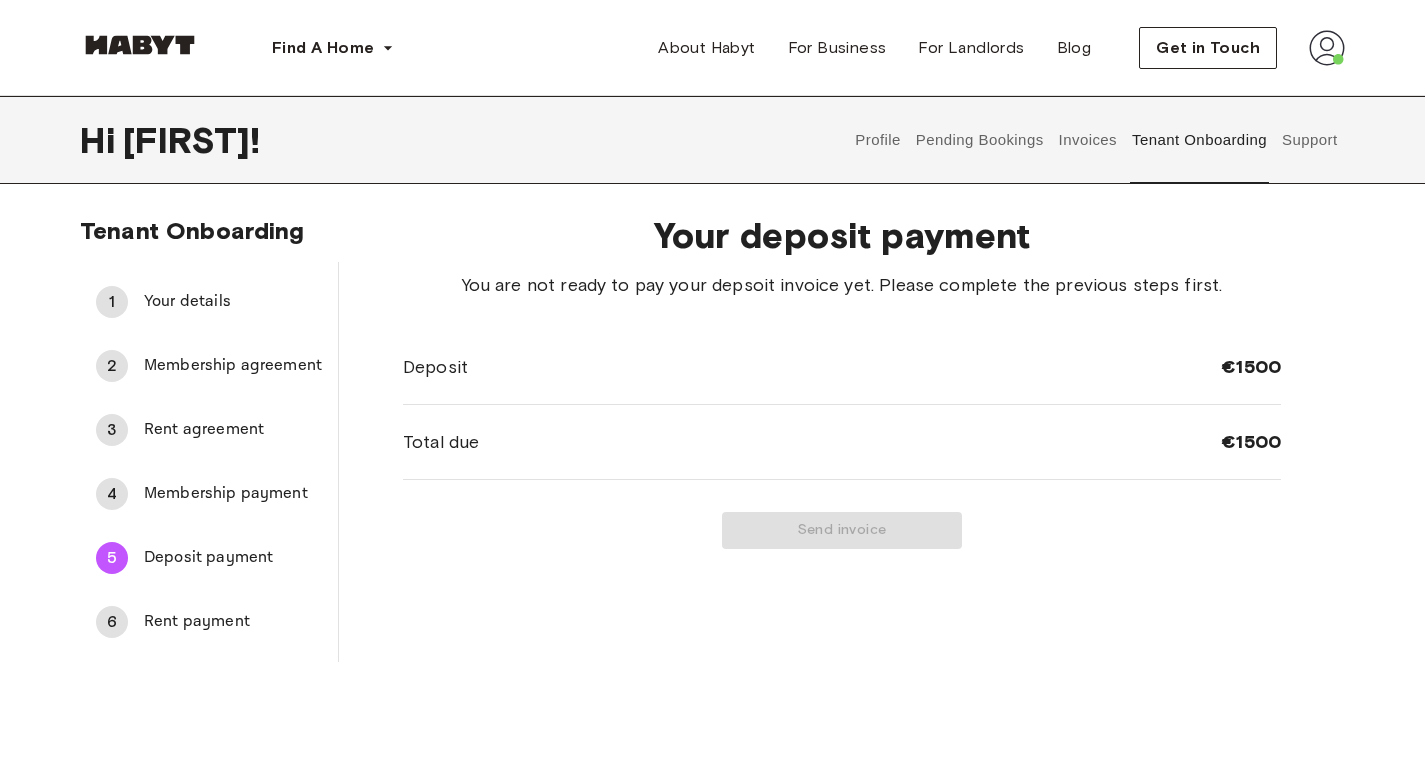 click on "Rent payment" at bounding box center [233, 622] 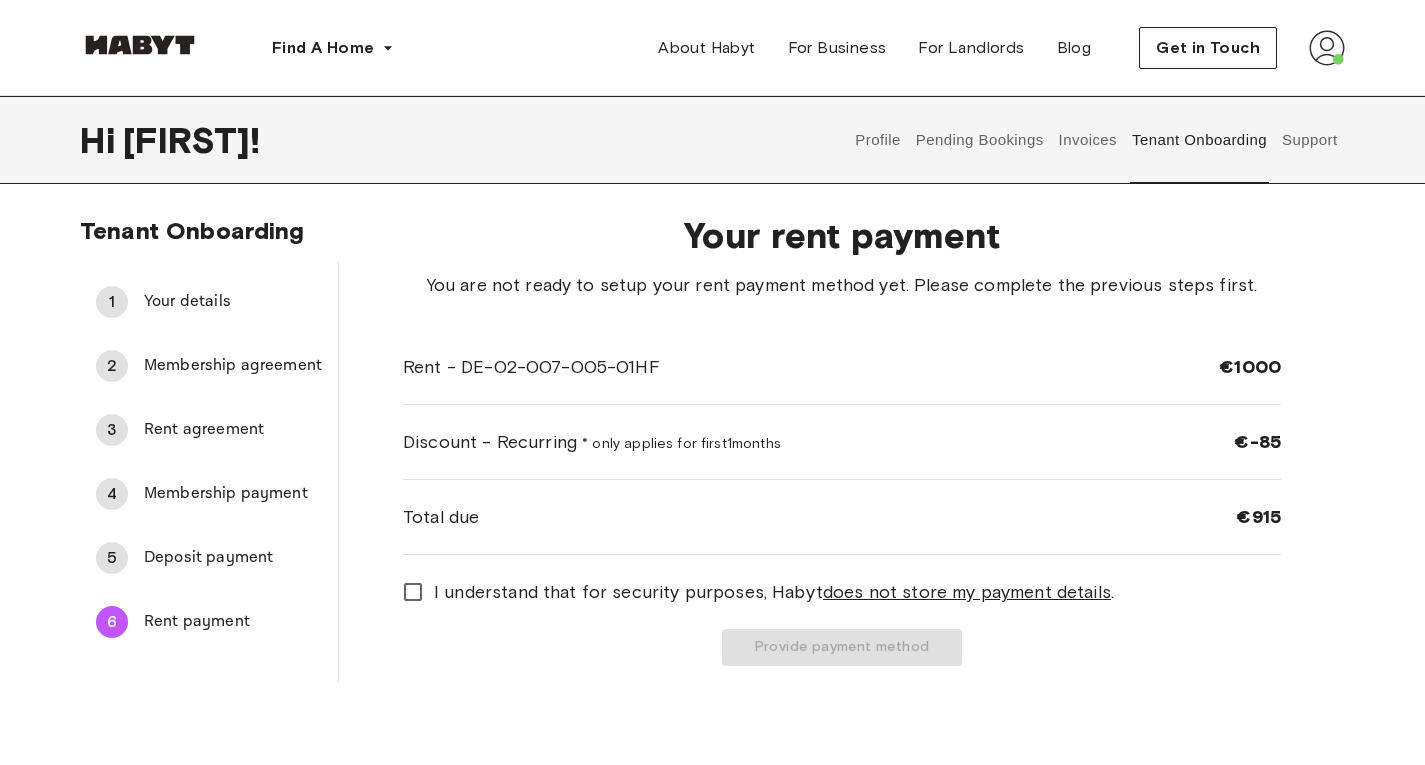 click on "Deposit payment" at bounding box center [233, 558] 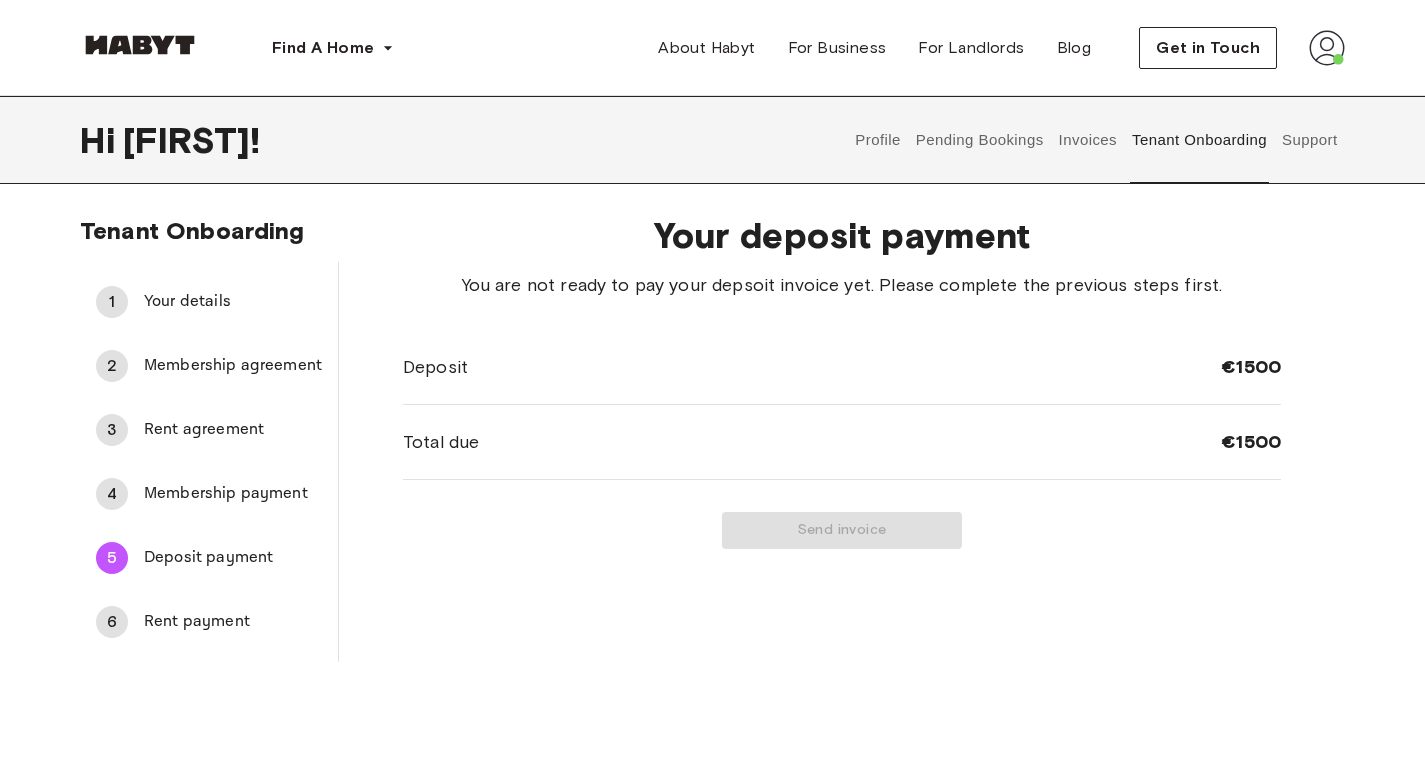 click on "Membership payment" at bounding box center [233, 494] 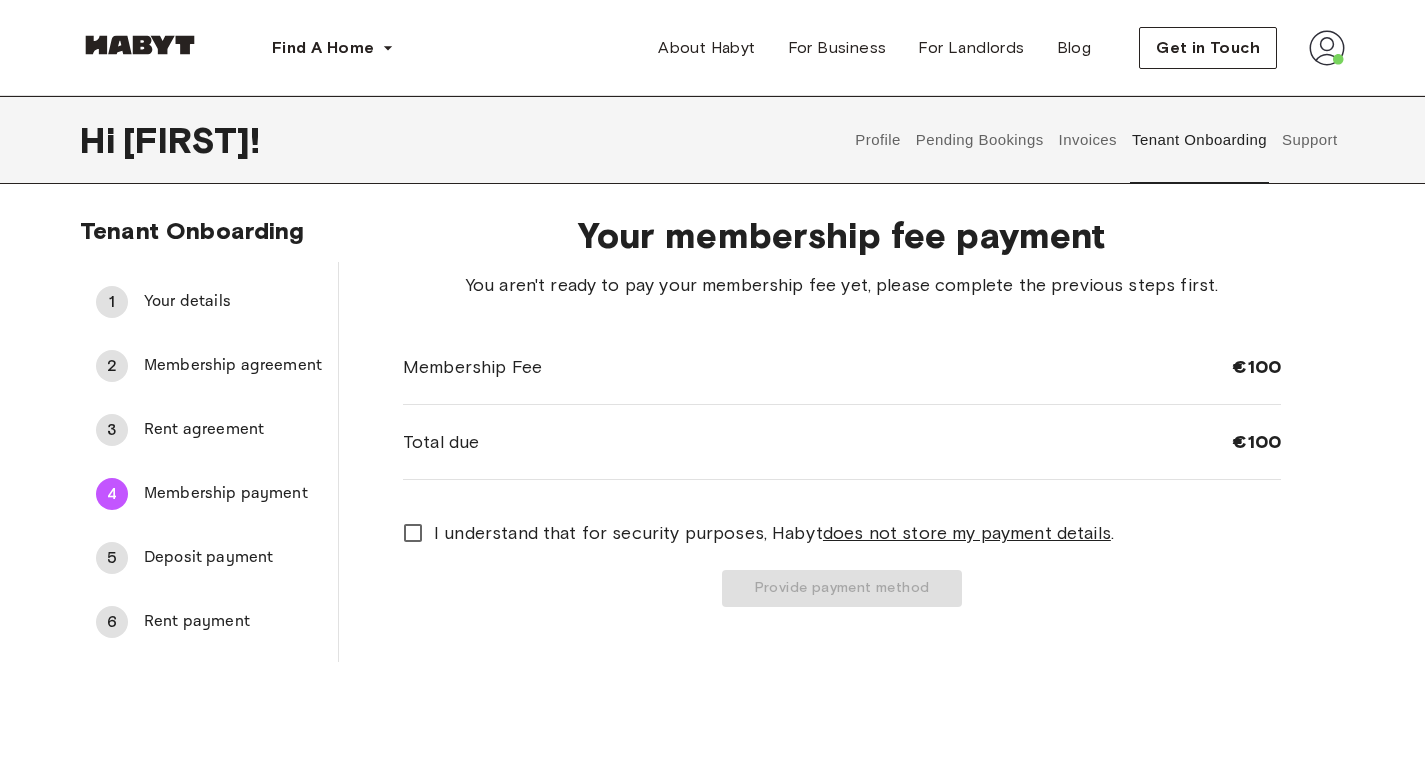 click on "Rent agreement" at bounding box center (233, 430) 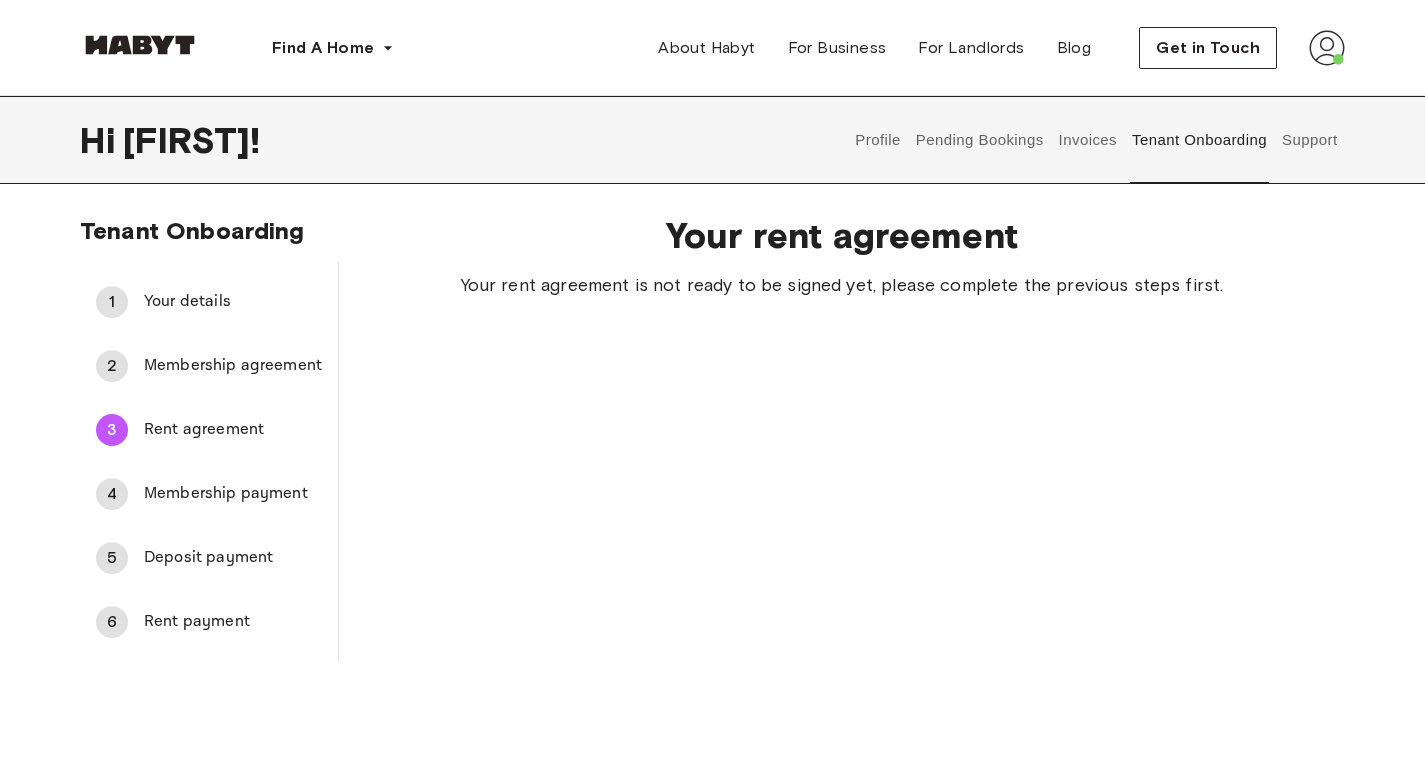 click on "2 Membership agreement" at bounding box center [209, 366] 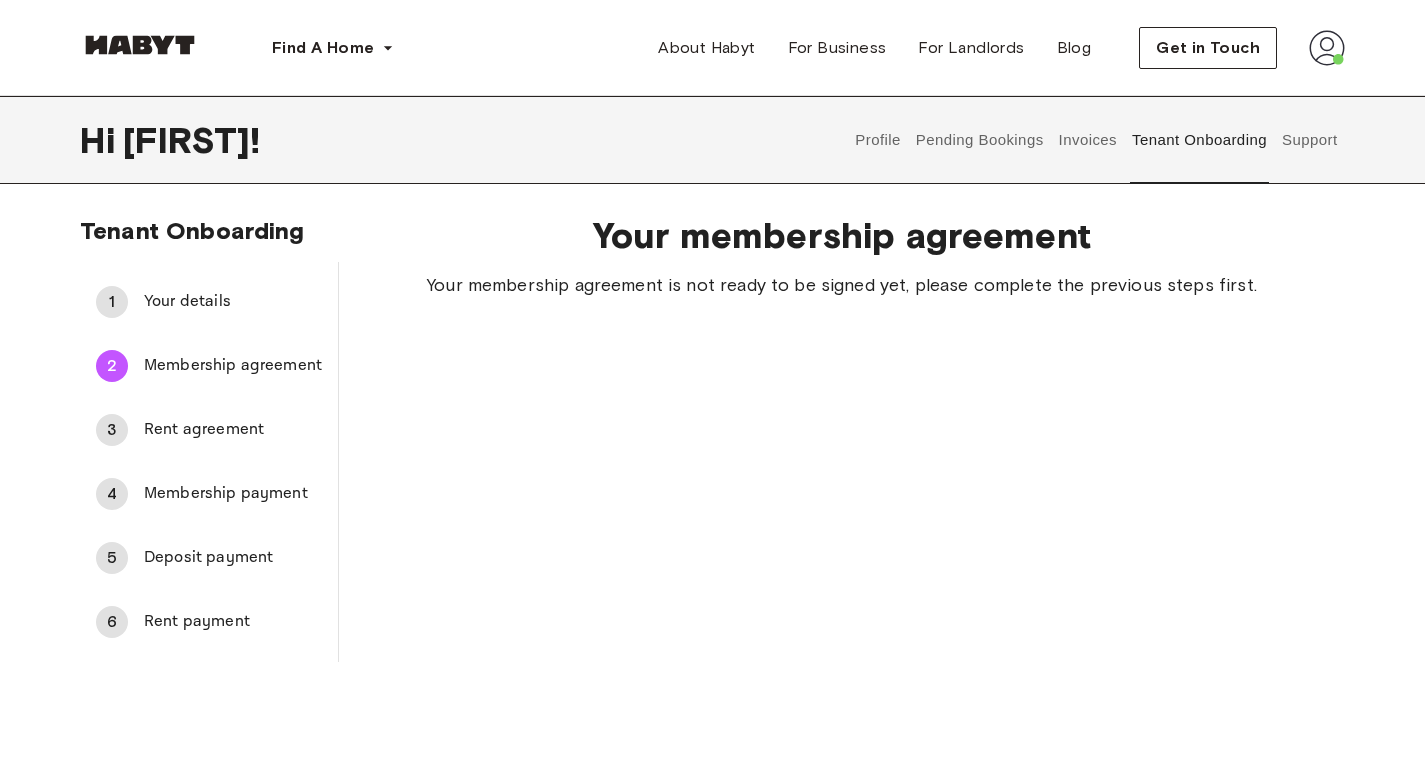 click on "Your details" at bounding box center (233, 302) 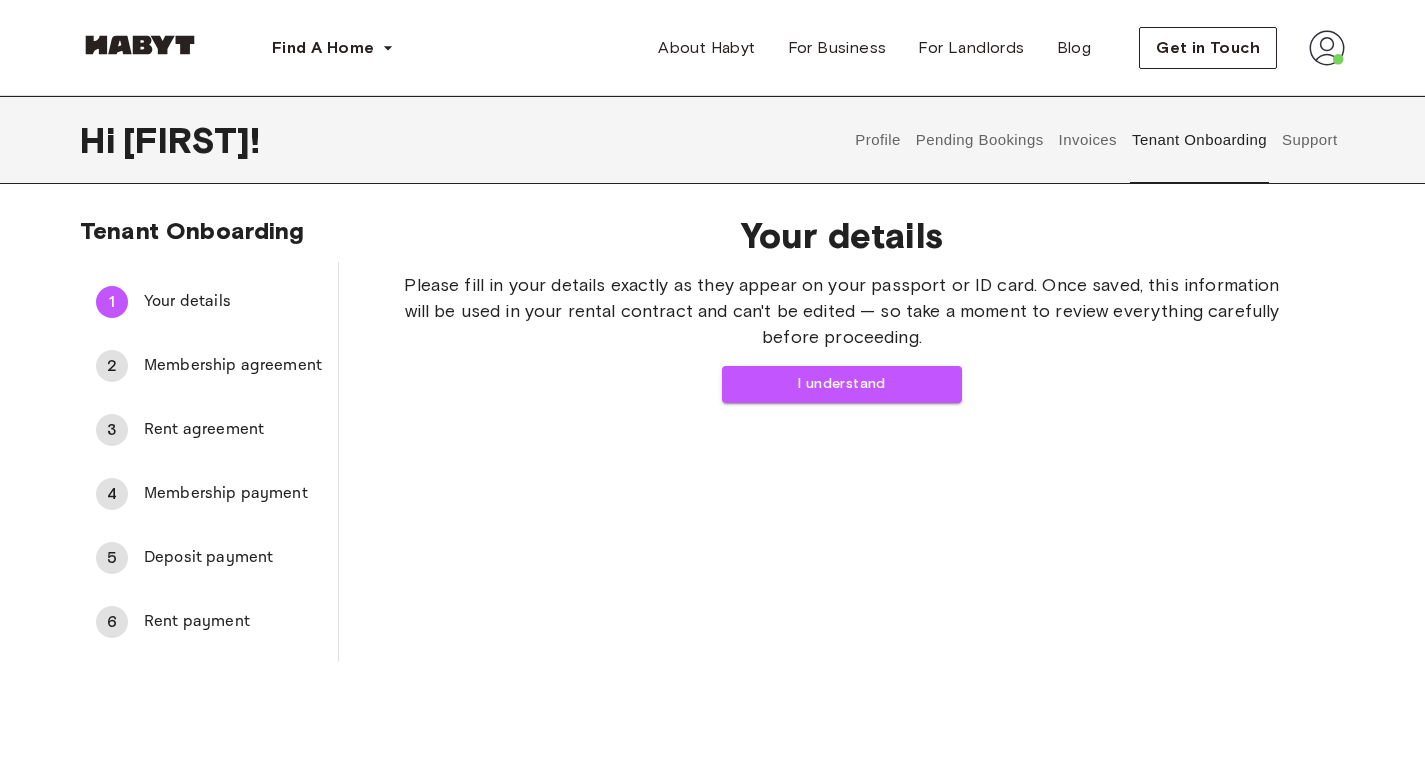 click on "Support" at bounding box center (1309, 140) 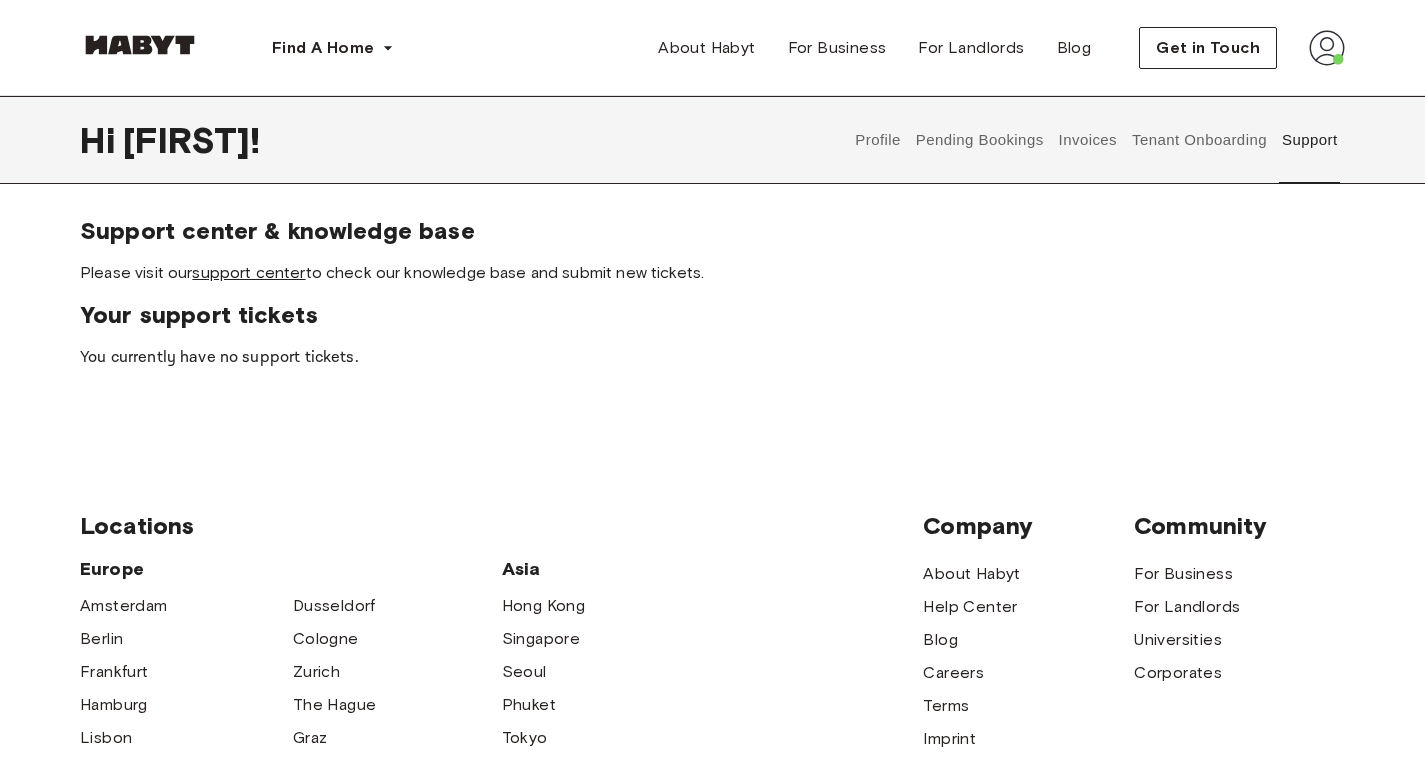 click on "support center" at bounding box center (248, 272) 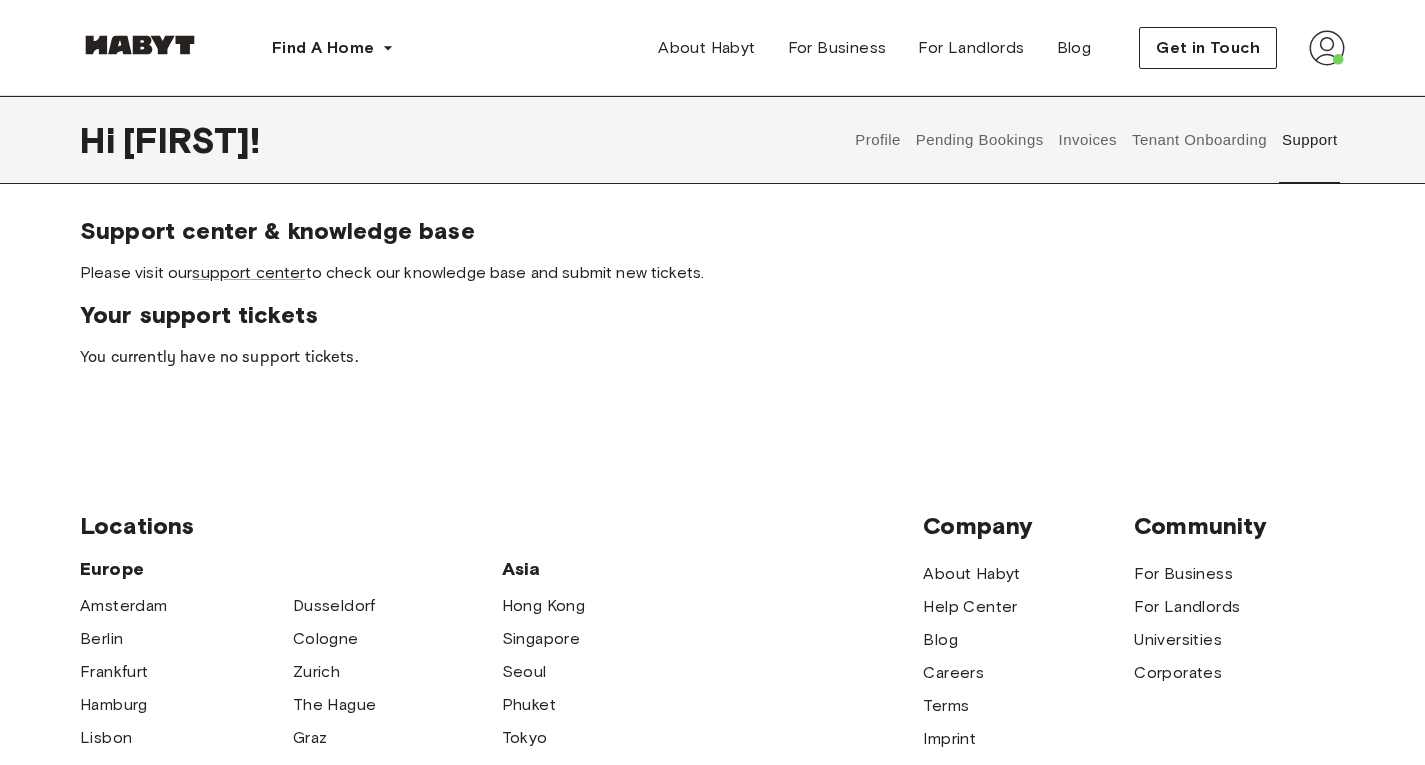 click on "Tenant Onboarding" at bounding box center [1200, 140] 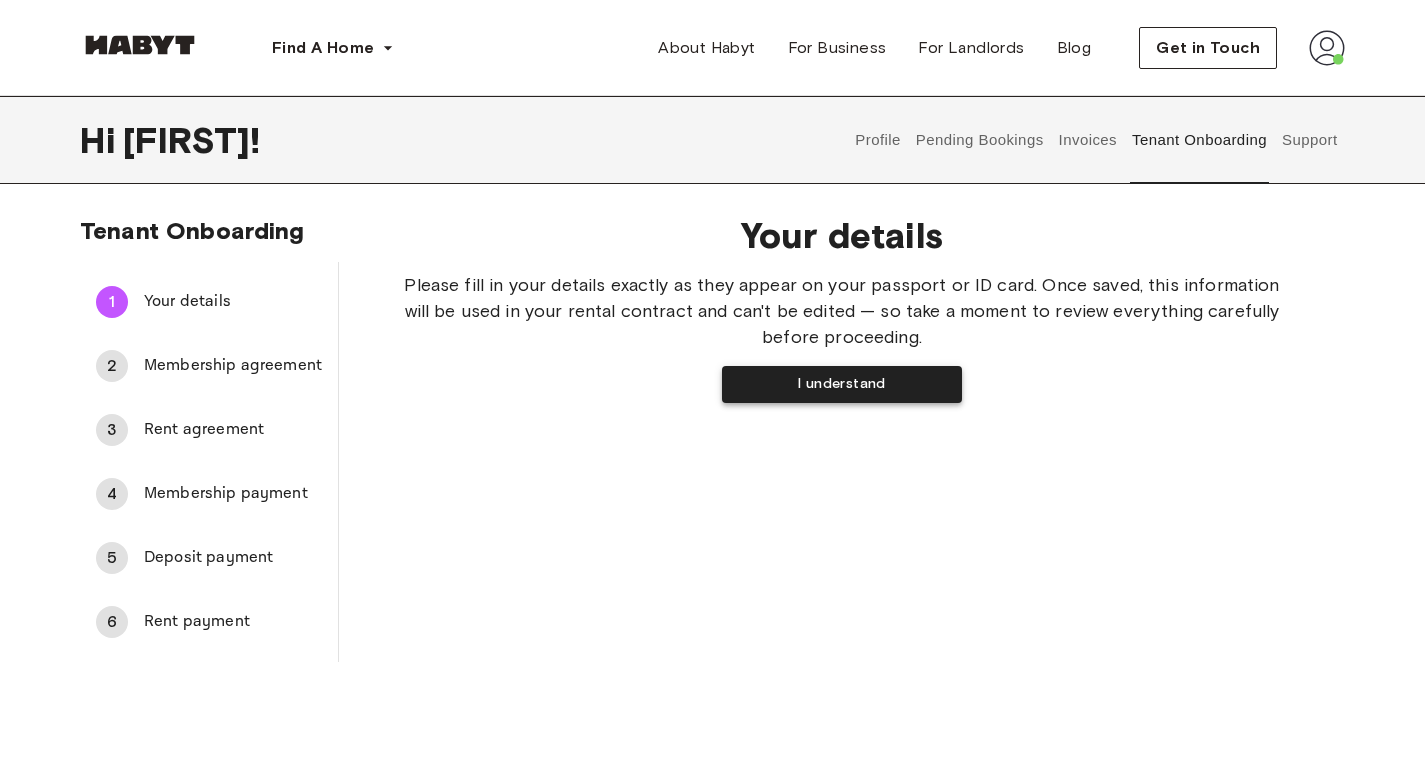 click on "I understand" at bounding box center [842, 384] 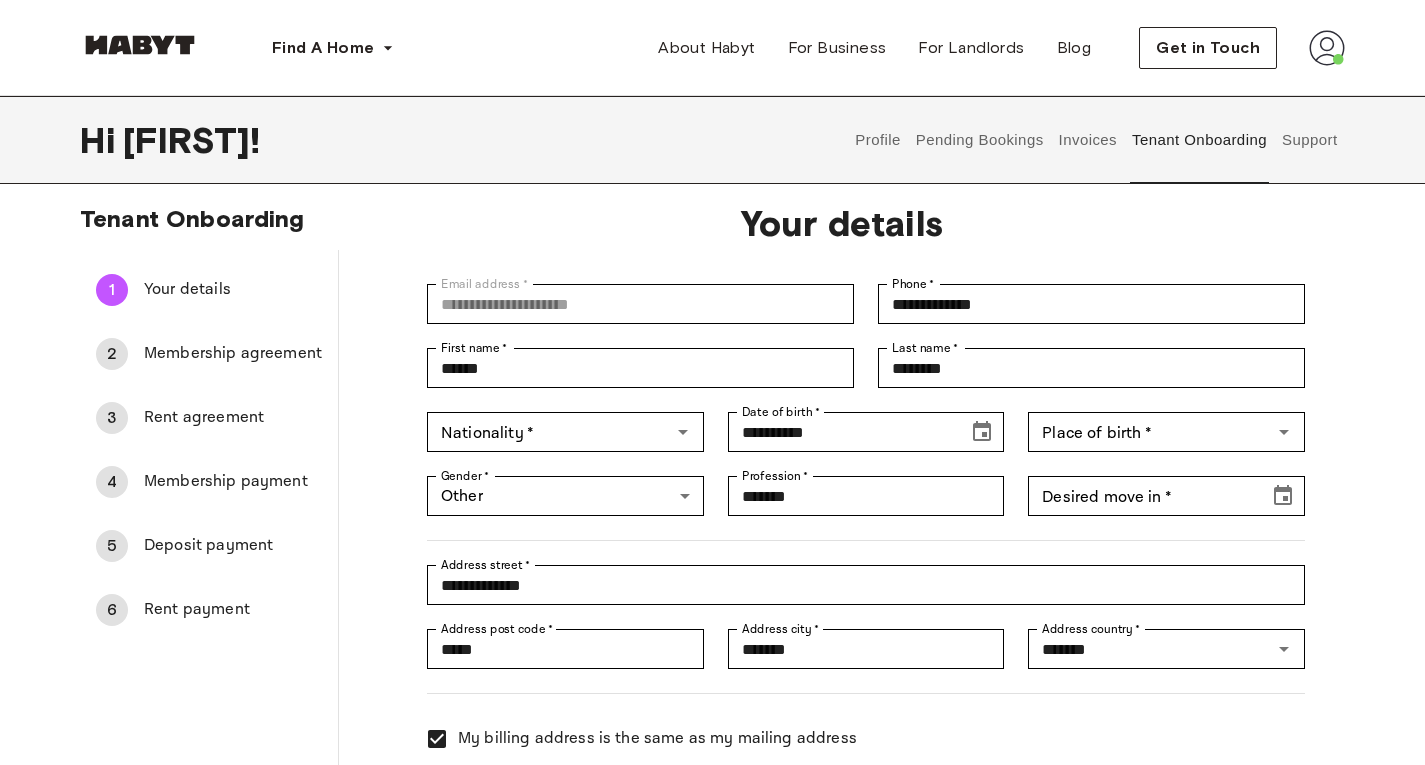 scroll, scrollTop: 11, scrollLeft: 0, axis: vertical 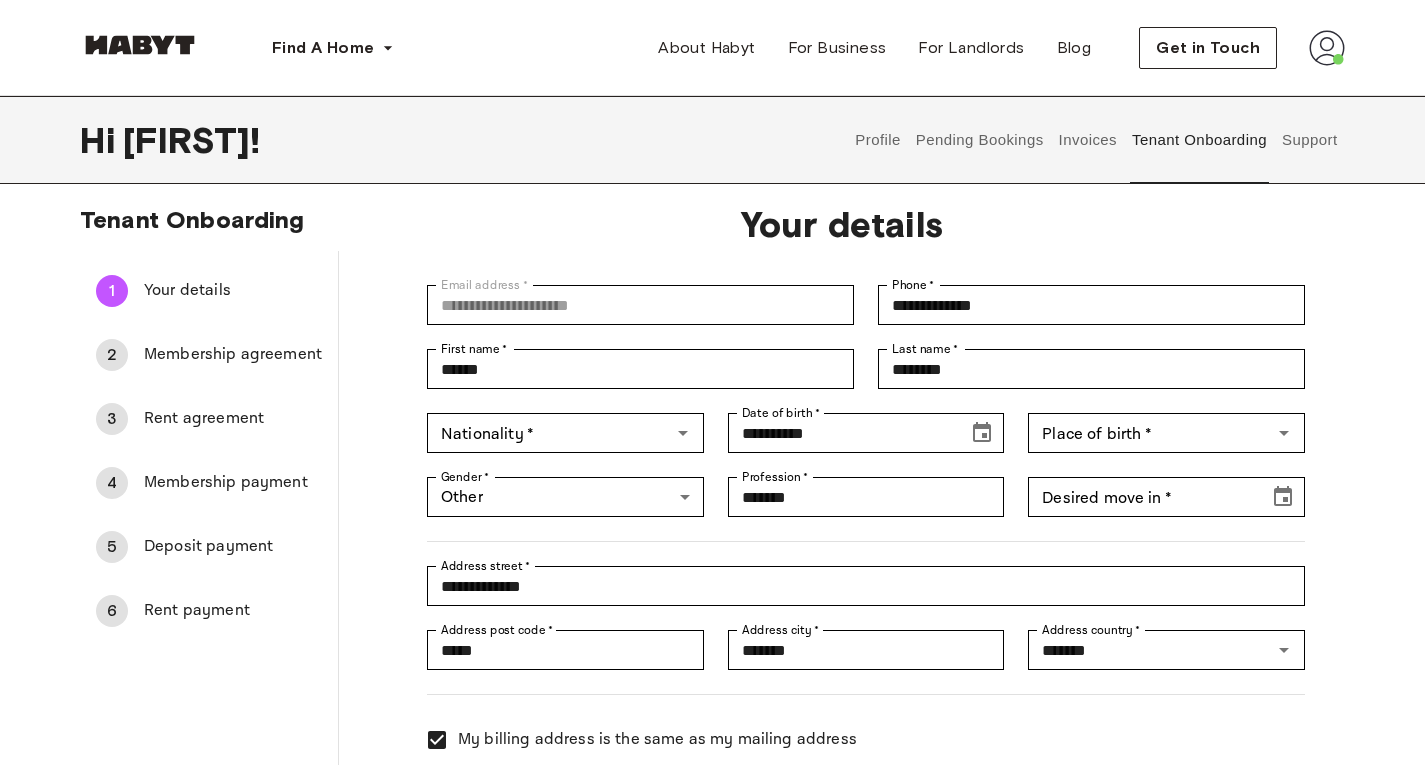 click on "Membership agreement" at bounding box center [233, 355] 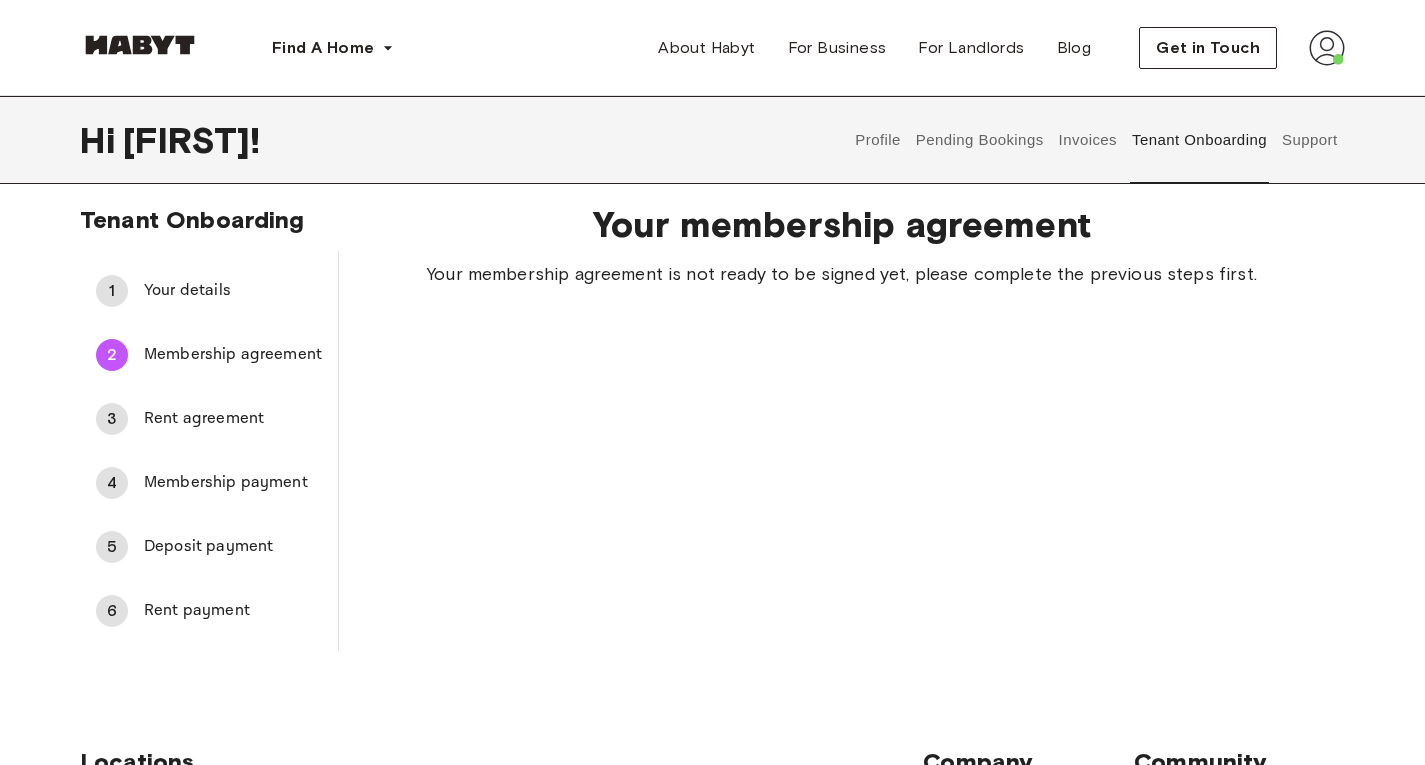 click on "Your details" at bounding box center (233, 291) 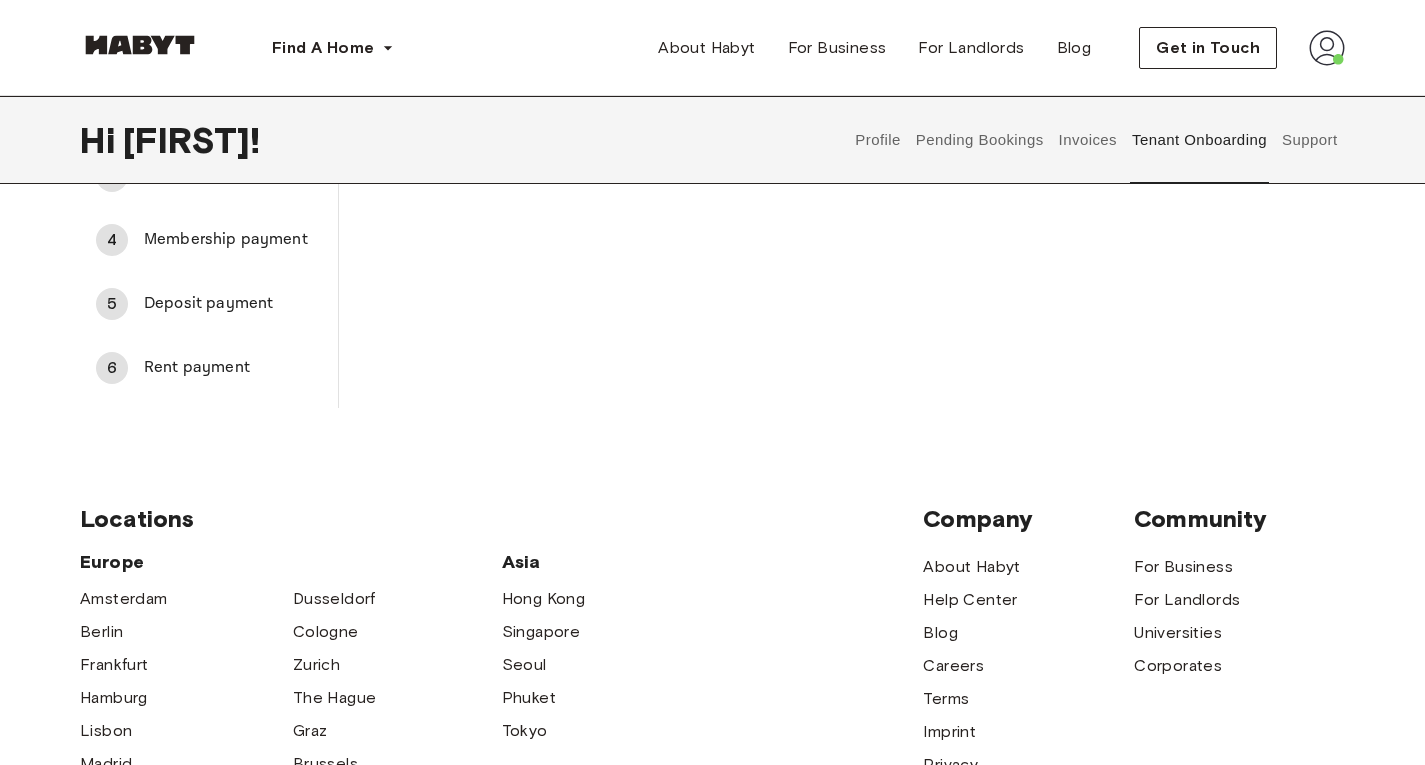 scroll, scrollTop: 0, scrollLeft: 0, axis: both 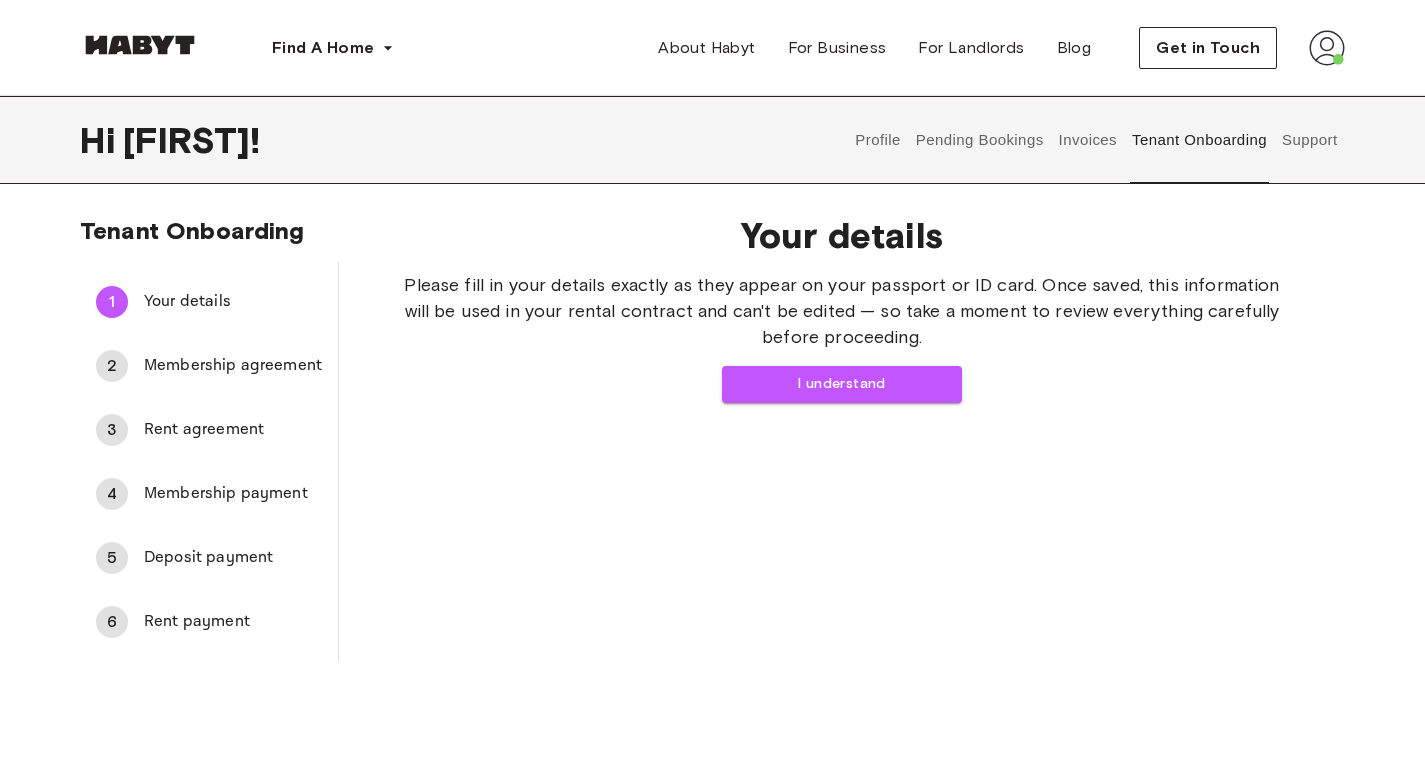 click on "Rent agreement" at bounding box center (233, 430) 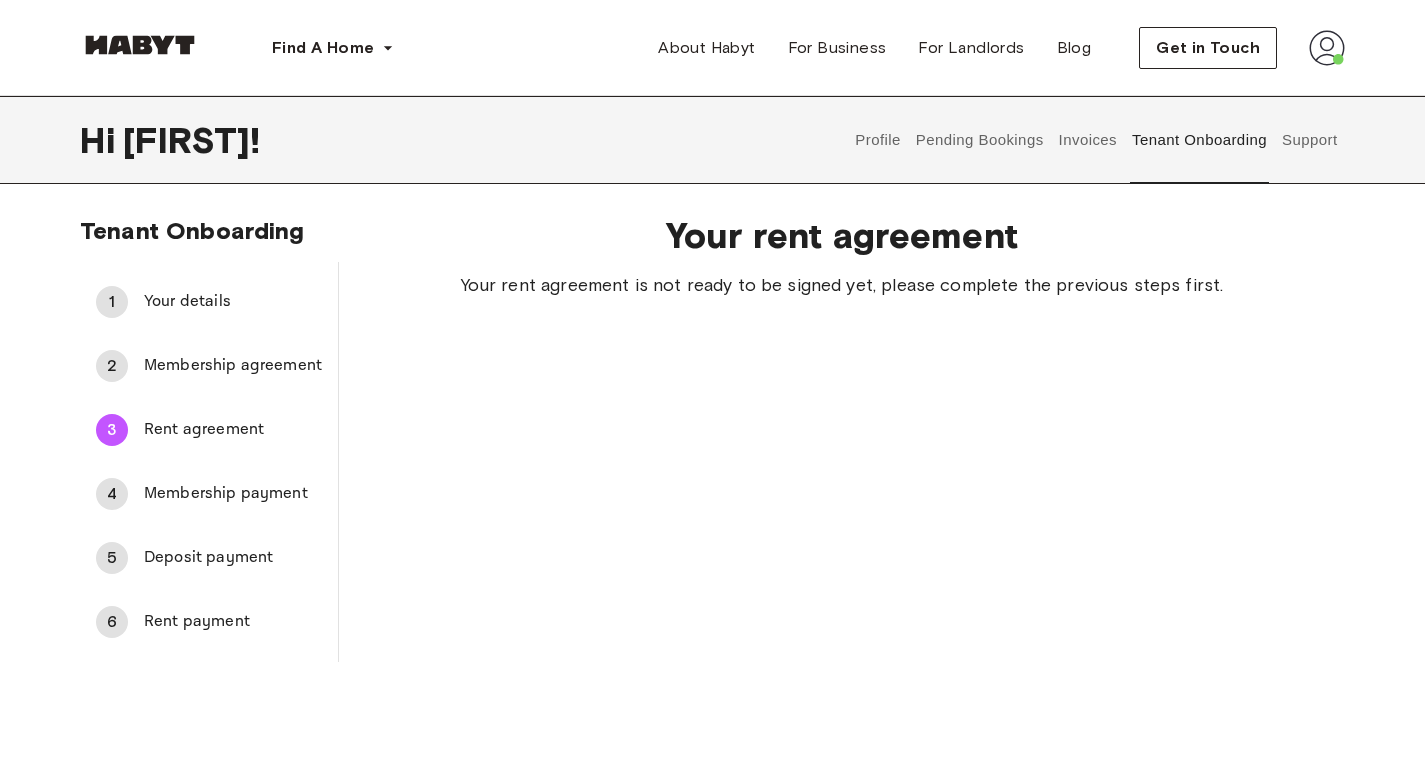click on "Membership agreement" at bounding box center (233, 366) 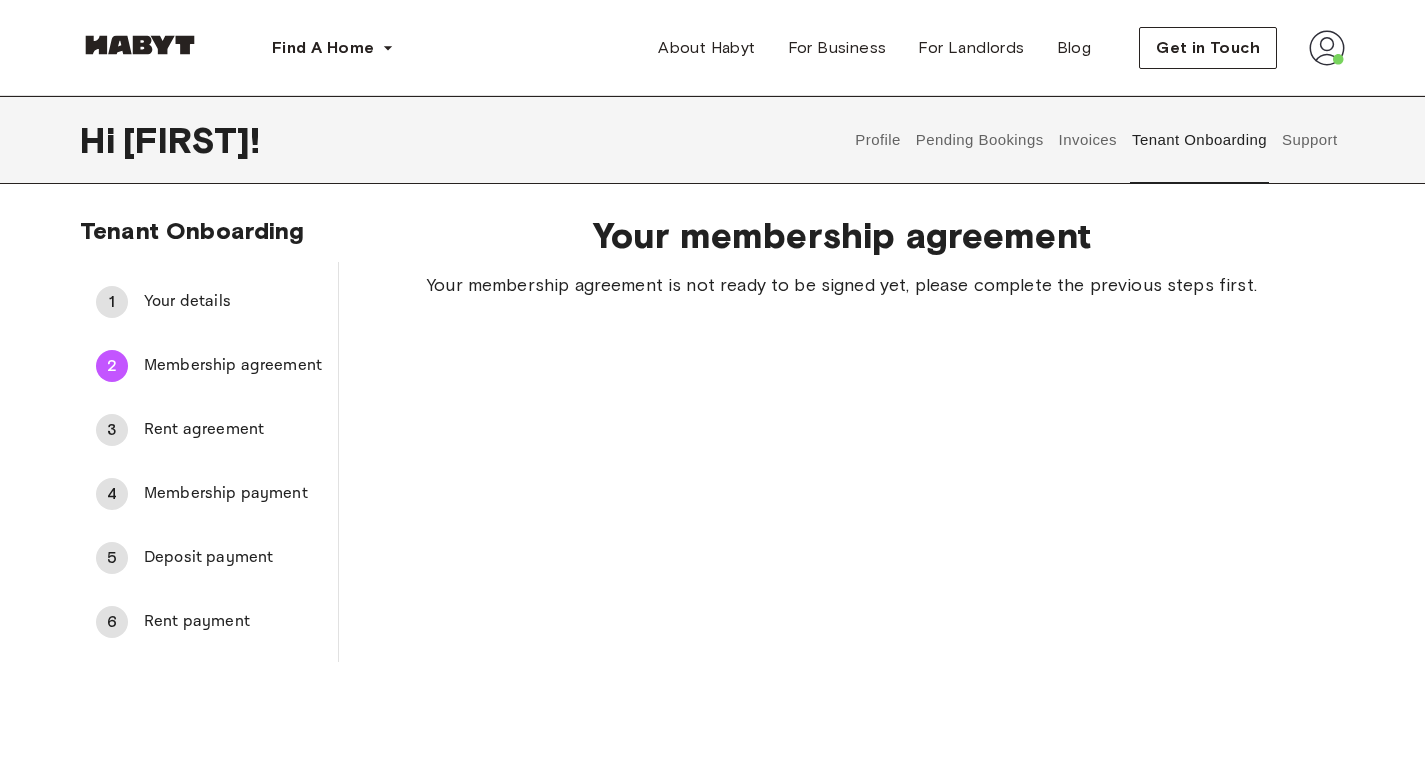 click on "Rent agreement" at bounding box center [233, 430] 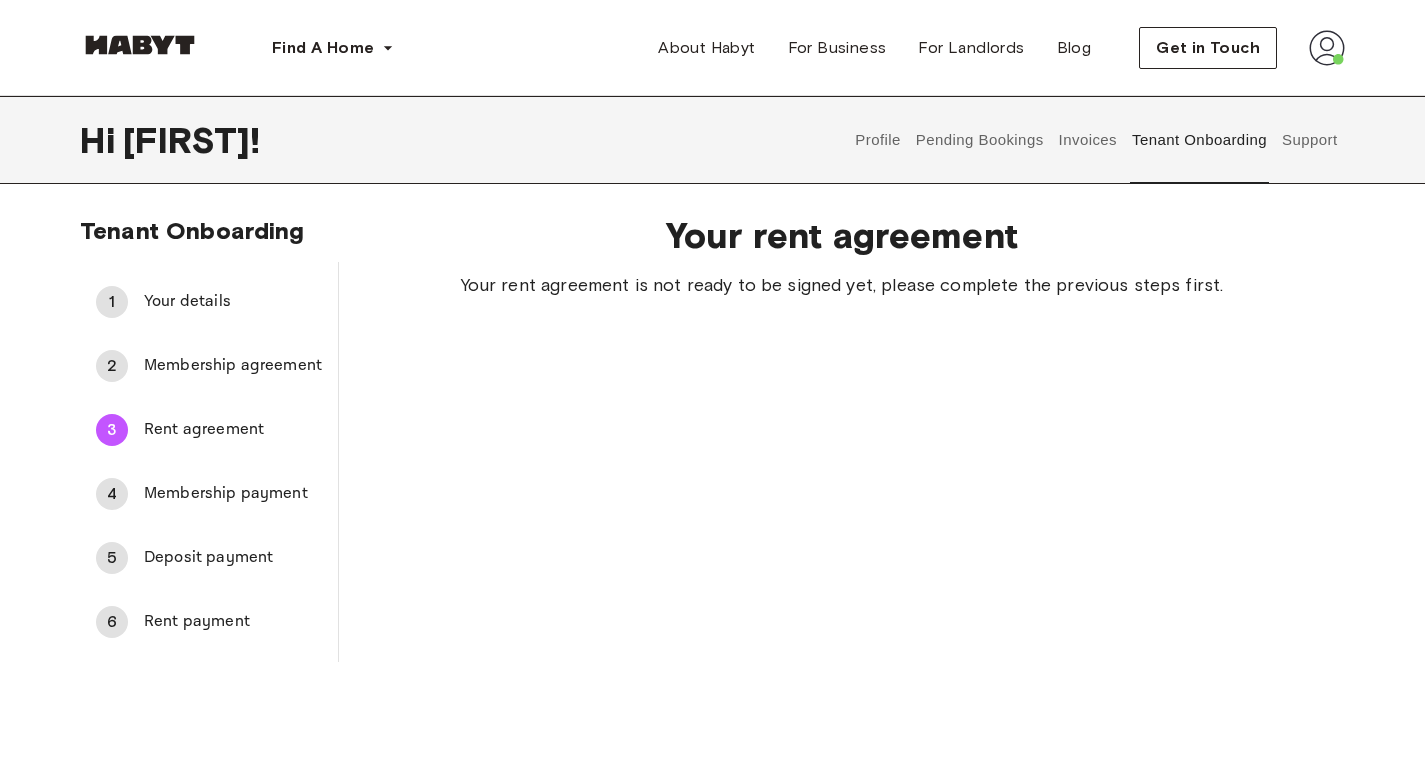 click on "Membership payment" at bounding box center [233, 494] 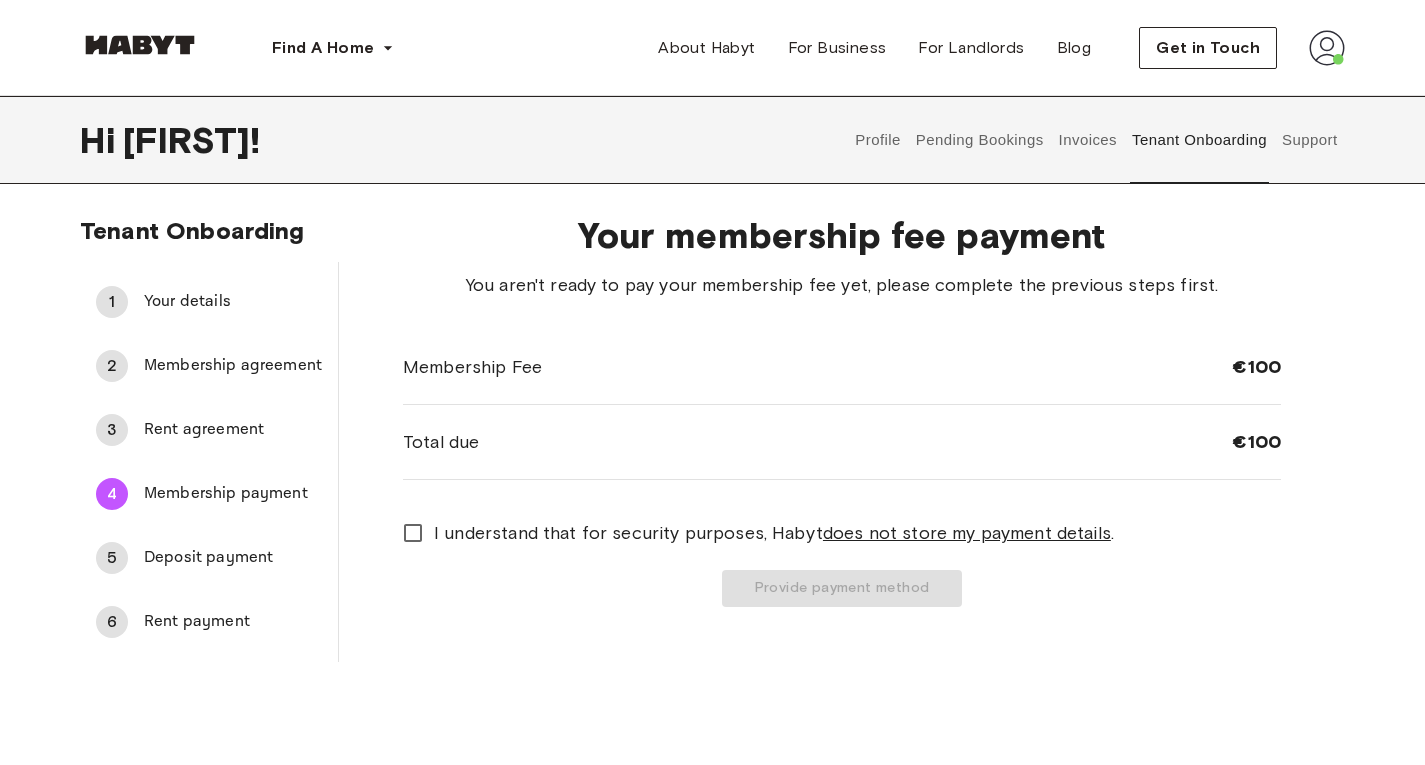 click on "Deposit payment" at bounding box center (233, 558) 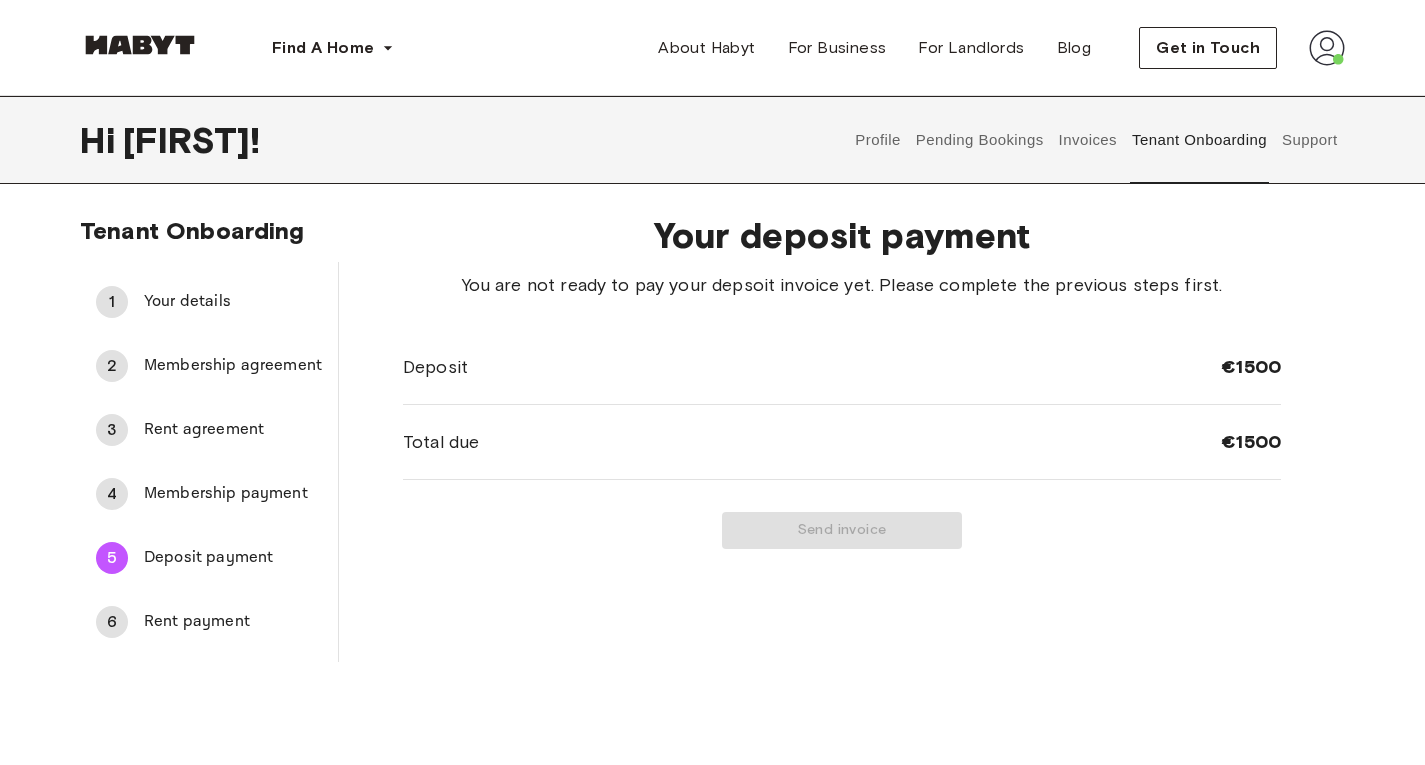 click on "3 Rent agreement" at bounding box center (209, 430) 